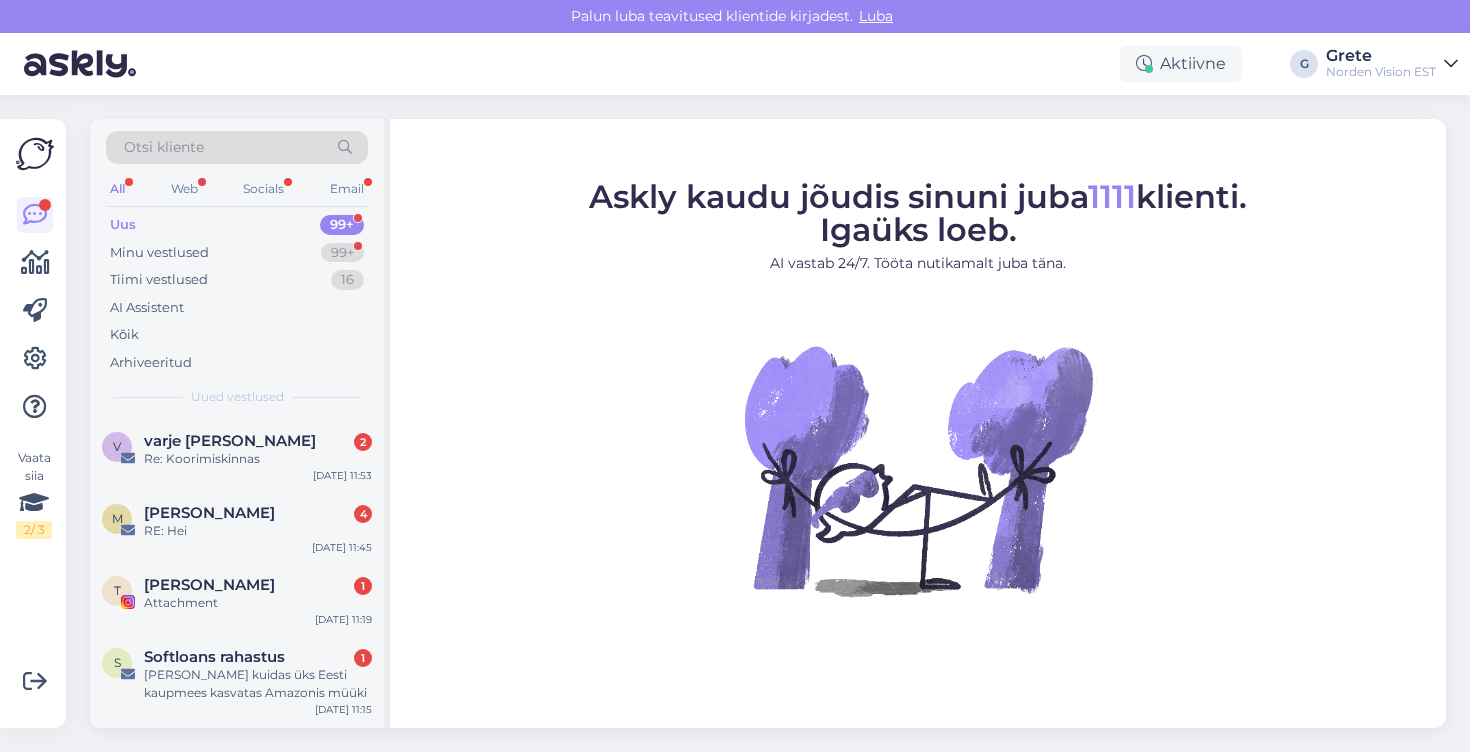 scroll, scrollTop: 0, scrollLeft: 0, axis: both 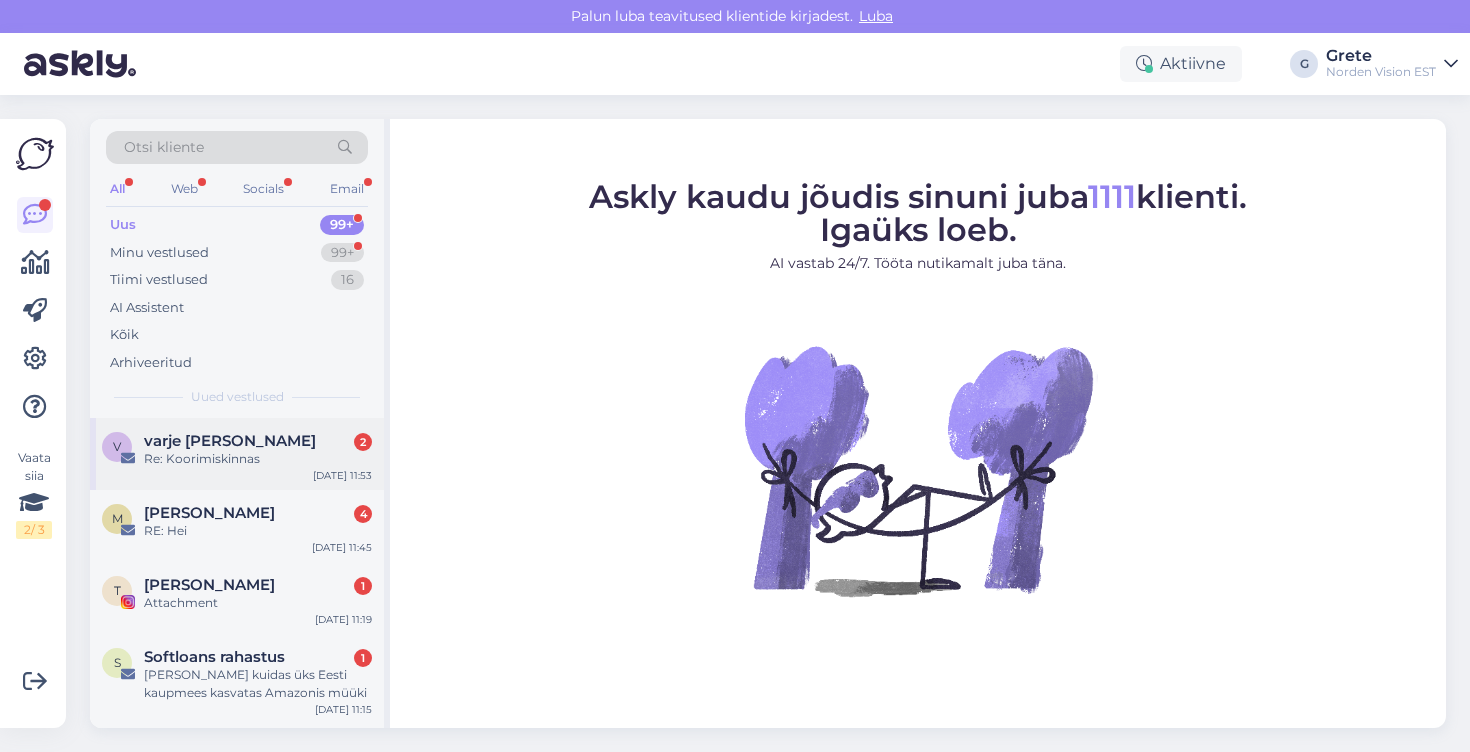 click on "v varje [PERSON_NAME] 2 Re: Koorimiskinnas [DATE] 11:53" at bounding box center [237, 454] 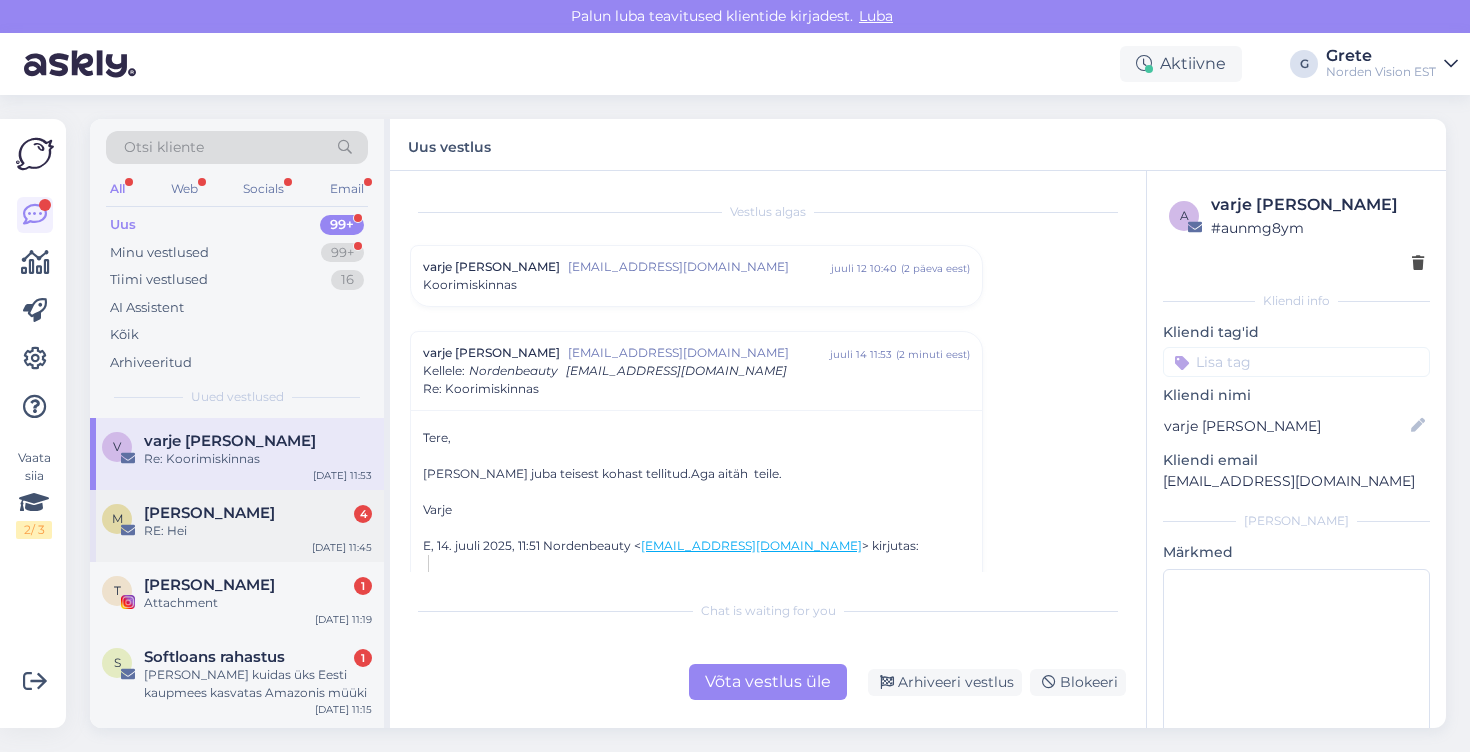 click on "RE: Hei" at bounding box center (258, 531) 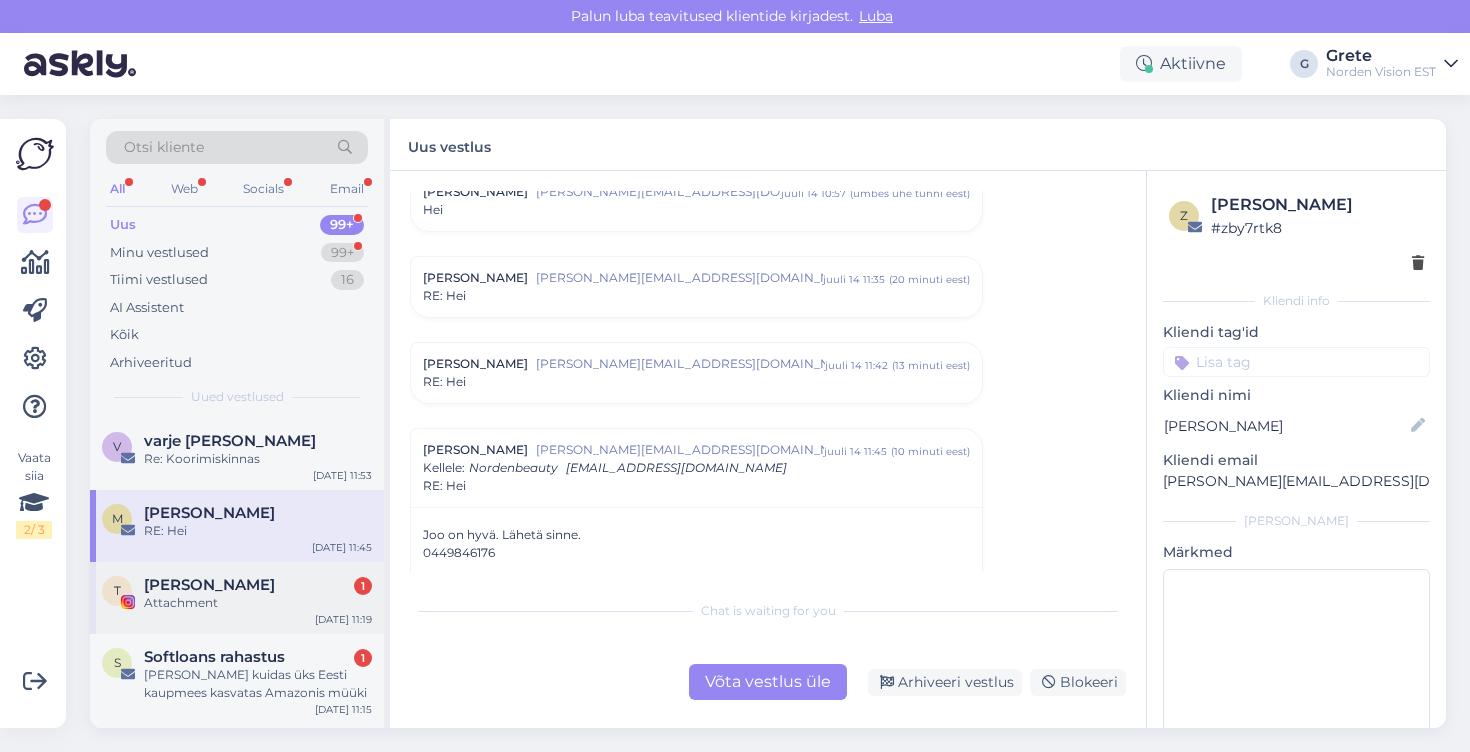click on "Tre Raadio 1" at bounding box center [258, 585] 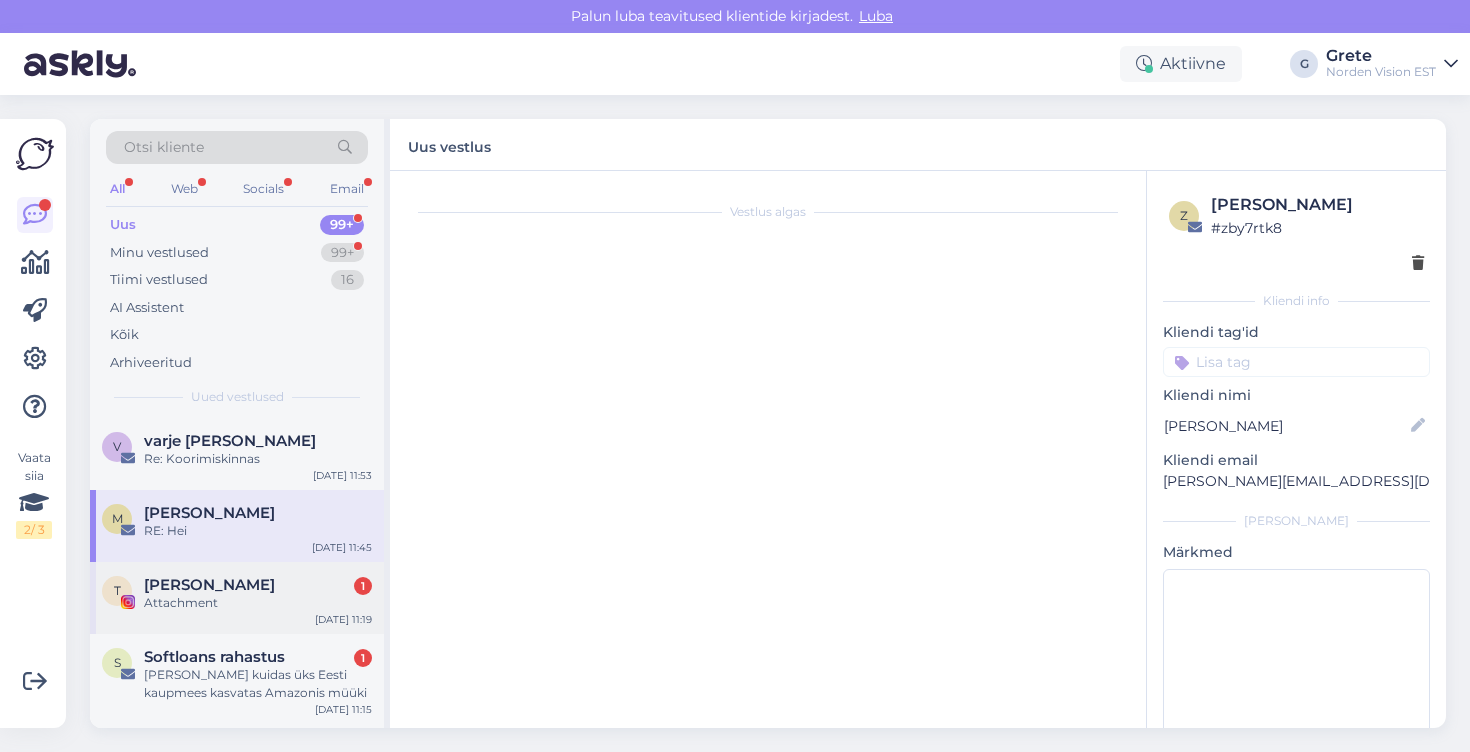 scroll, scrollTop: 0, scrollLeft: 0, axis: both 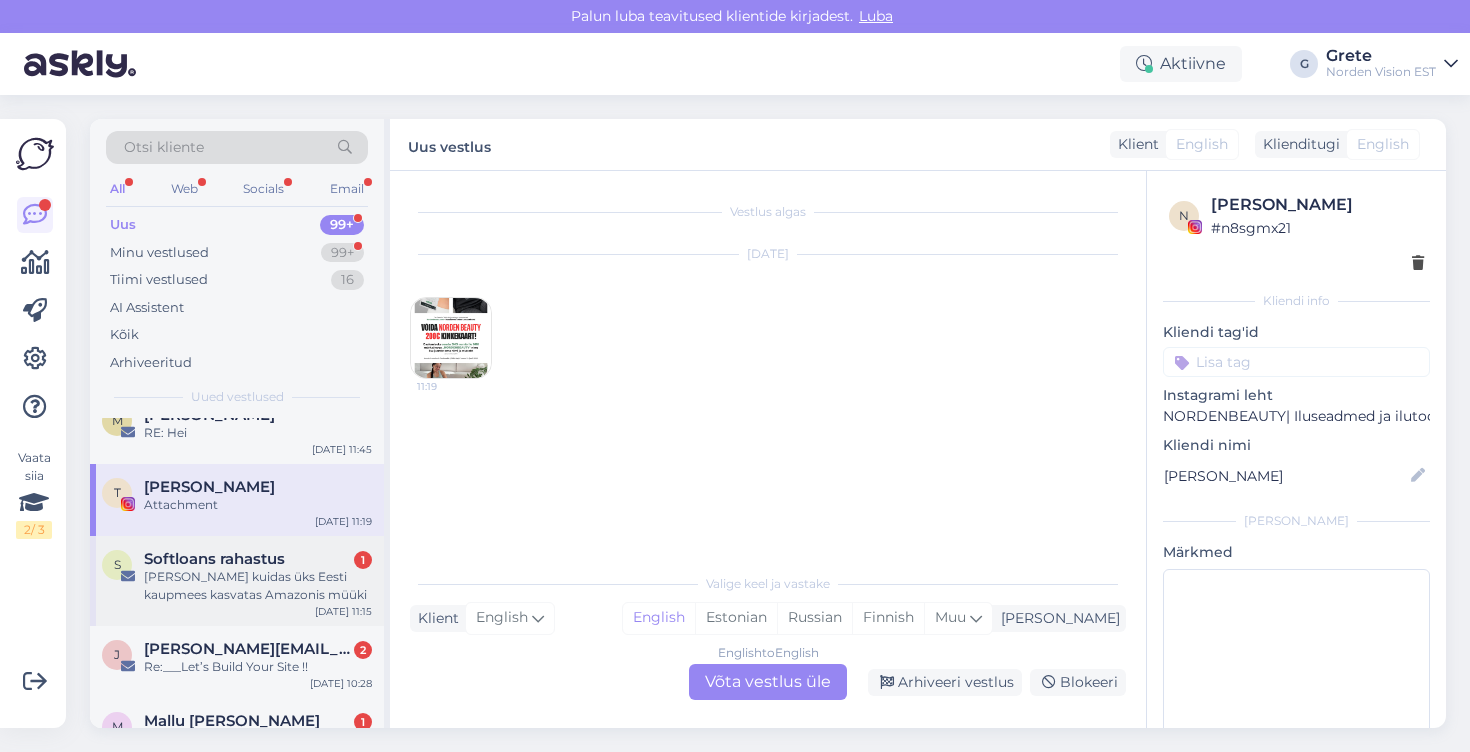 click on "[PERSON_NAME] kuidas üks Eesti kaupmees kasvatas Amazonis müüki" at bounding box center [258, 586] 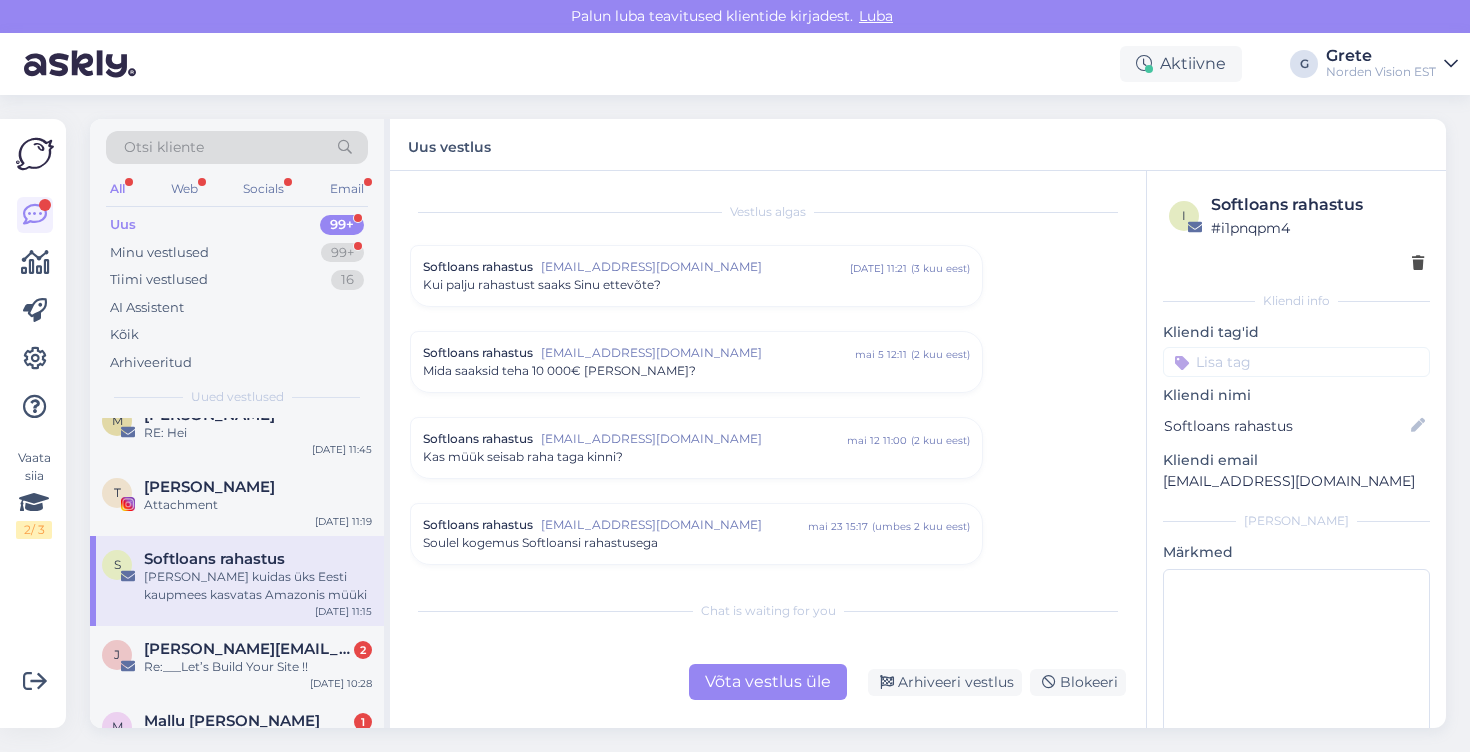 scroll, scrollTop: 419, scrollLeft: 0, axis: vertical 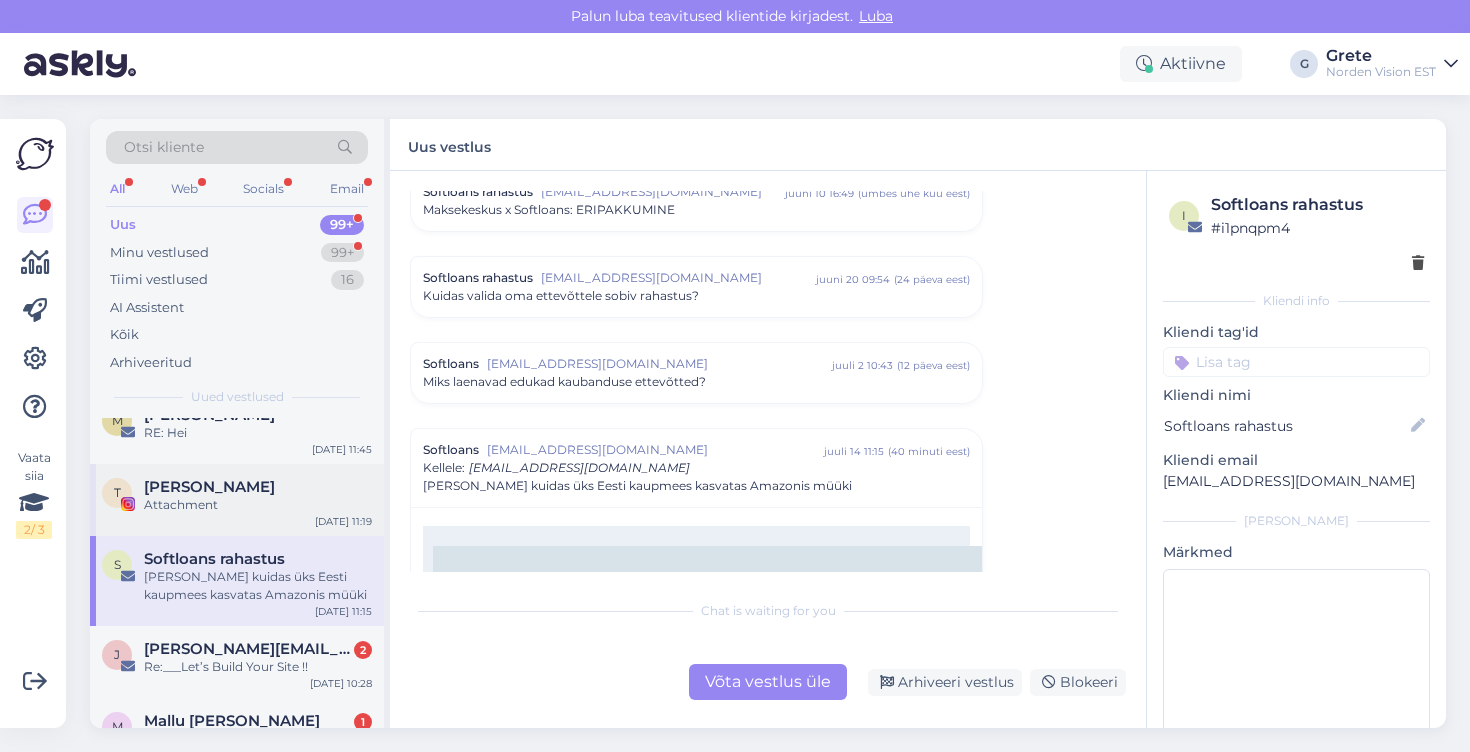 click on "Attachment" at bounding box center (258, 505) 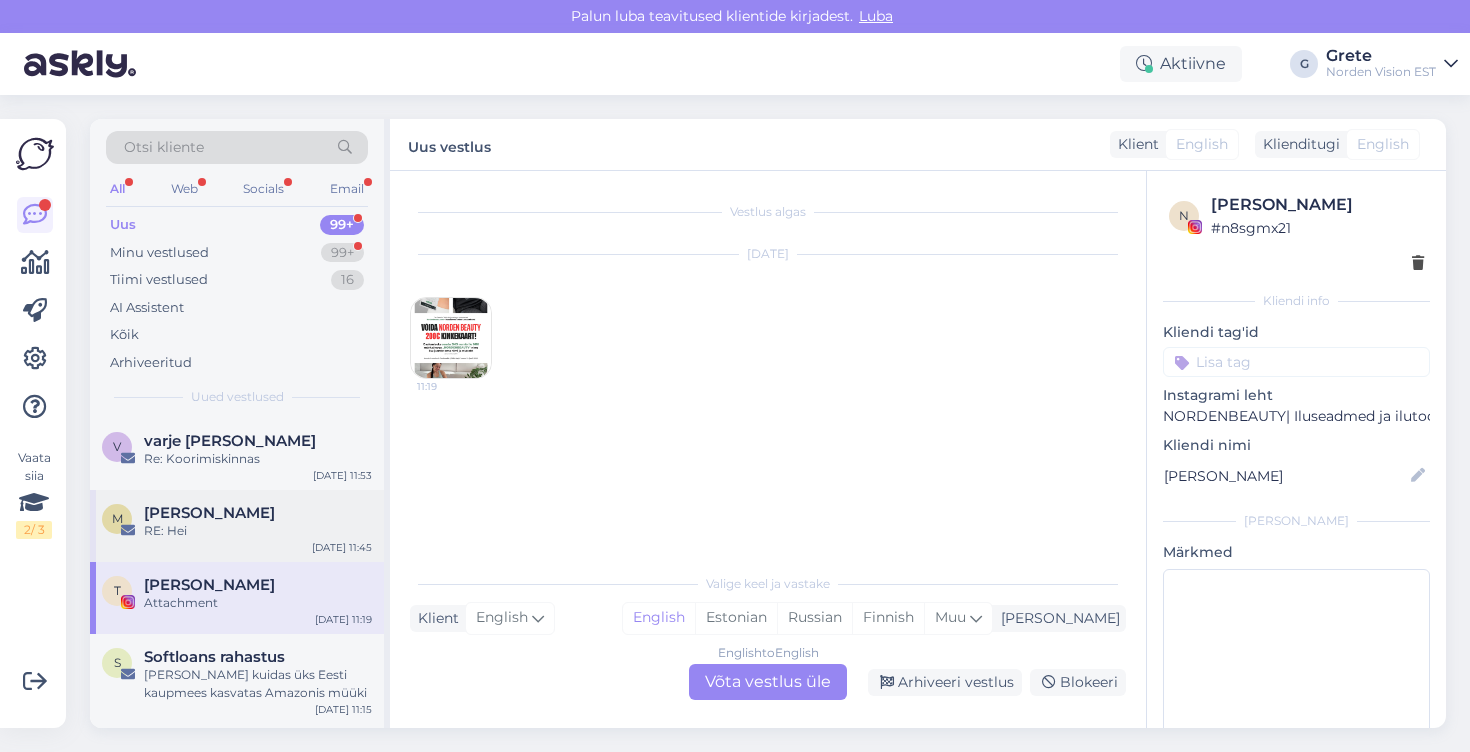 scroll, scrollTop: 196, scrollLeft: 0, axis: vertical 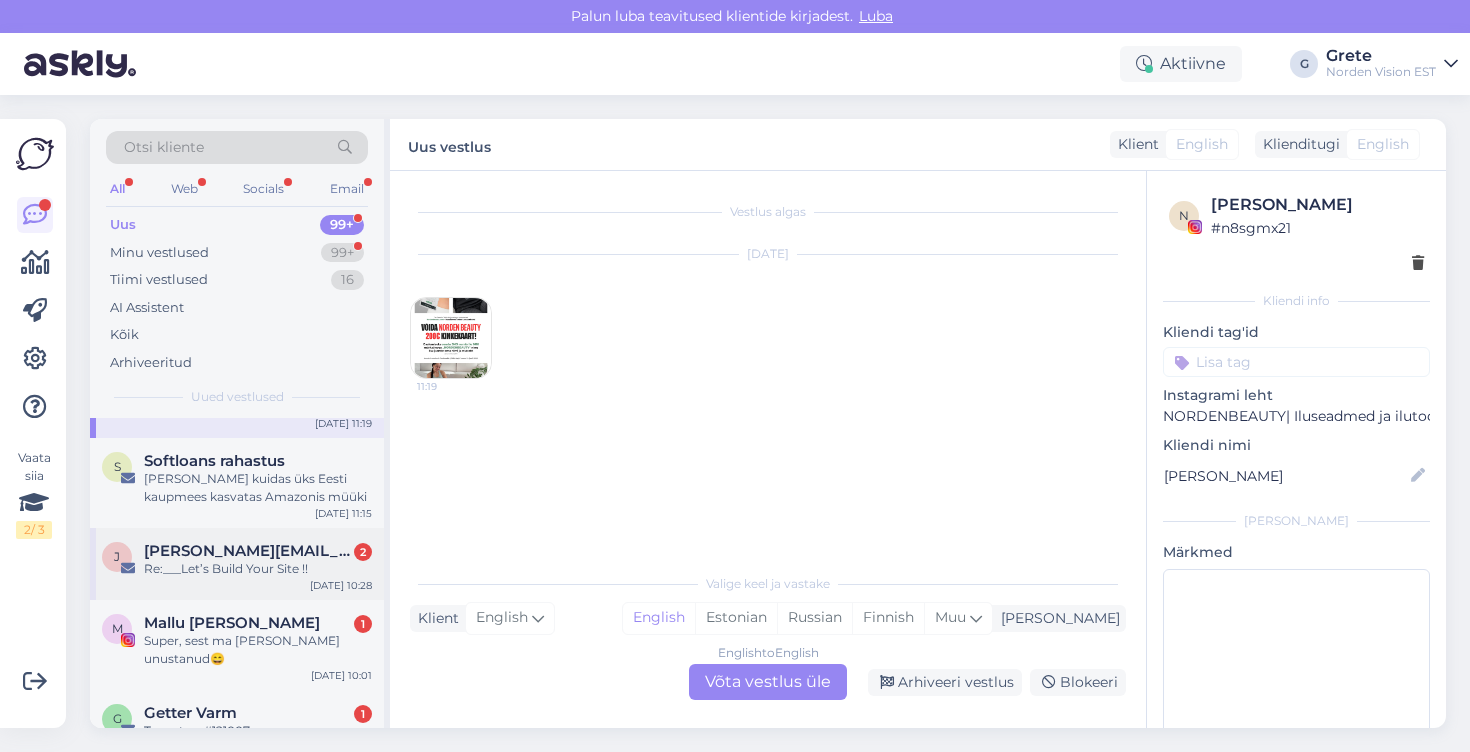 click on "[PERSON_NAME] [PERSON_NAME][EMAIL_ADDRESS][DOMAIN_NAME] 2 Re:___Let’s Build Your Site !!  [DATE] 10:28" at bounding box center (237, 564) 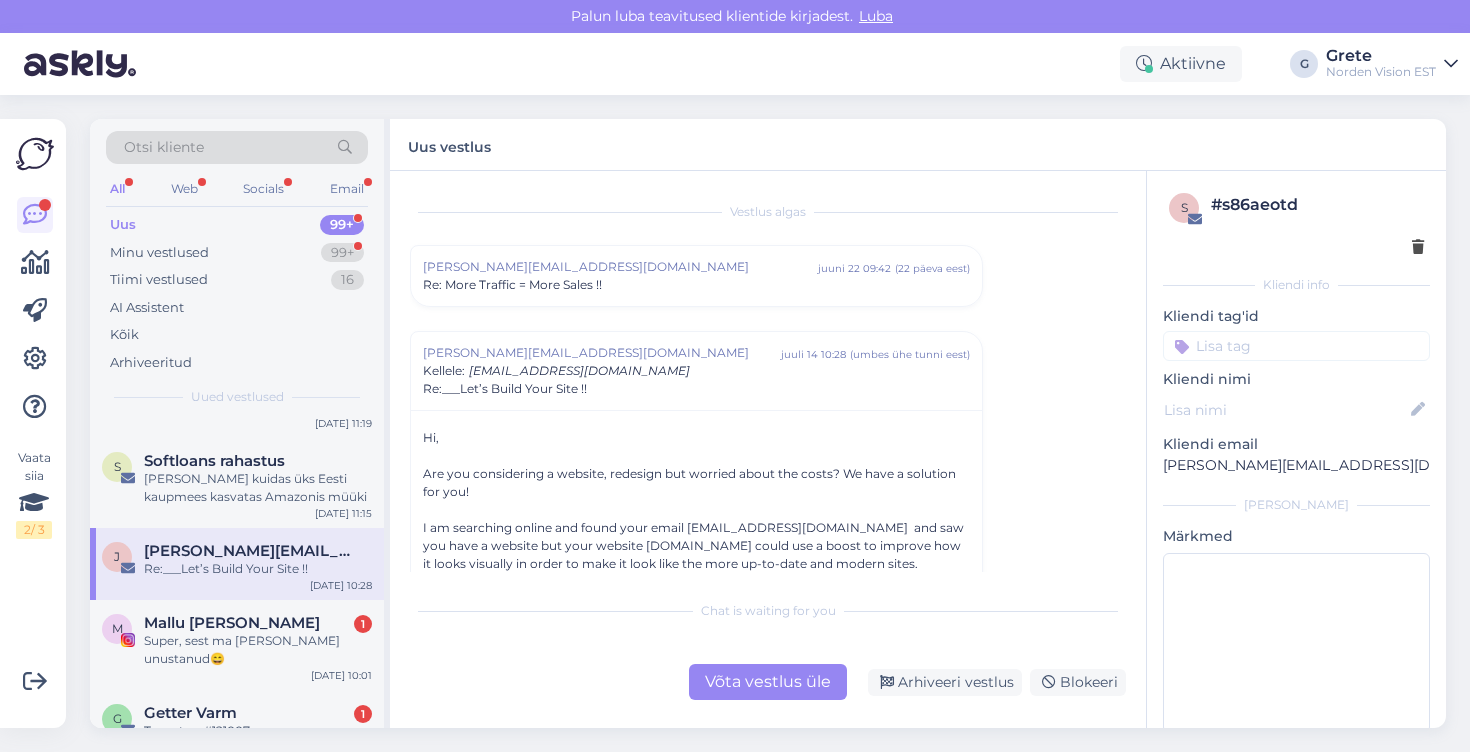 scroll, scrollTop: 344, scrollLeft: 0, axis: vertical 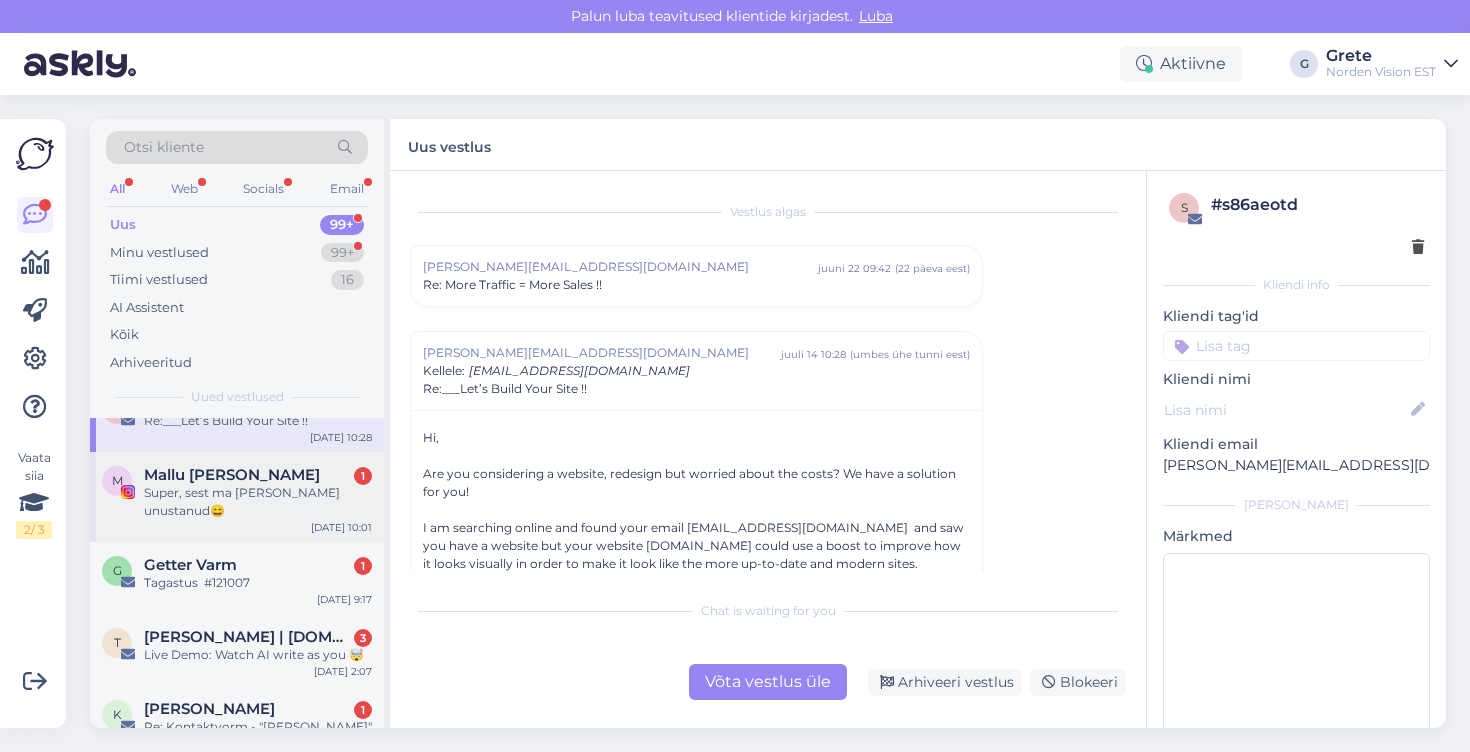 click on "Super, sest ma
[PERSON_NAME] unustanud😄" at bounding box center [258, 502] 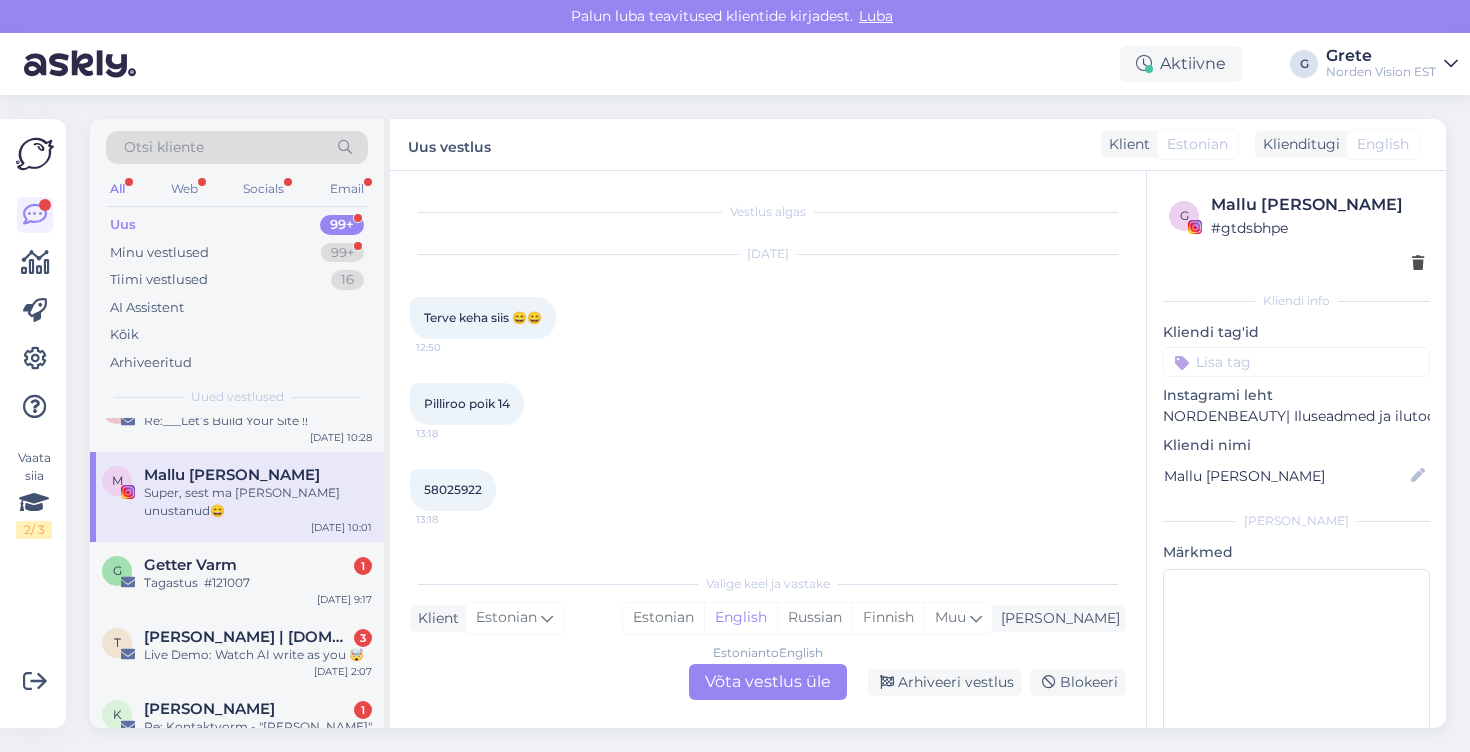 scroll, scrollTop: 134, scrollLeft: 0, axis: vertical 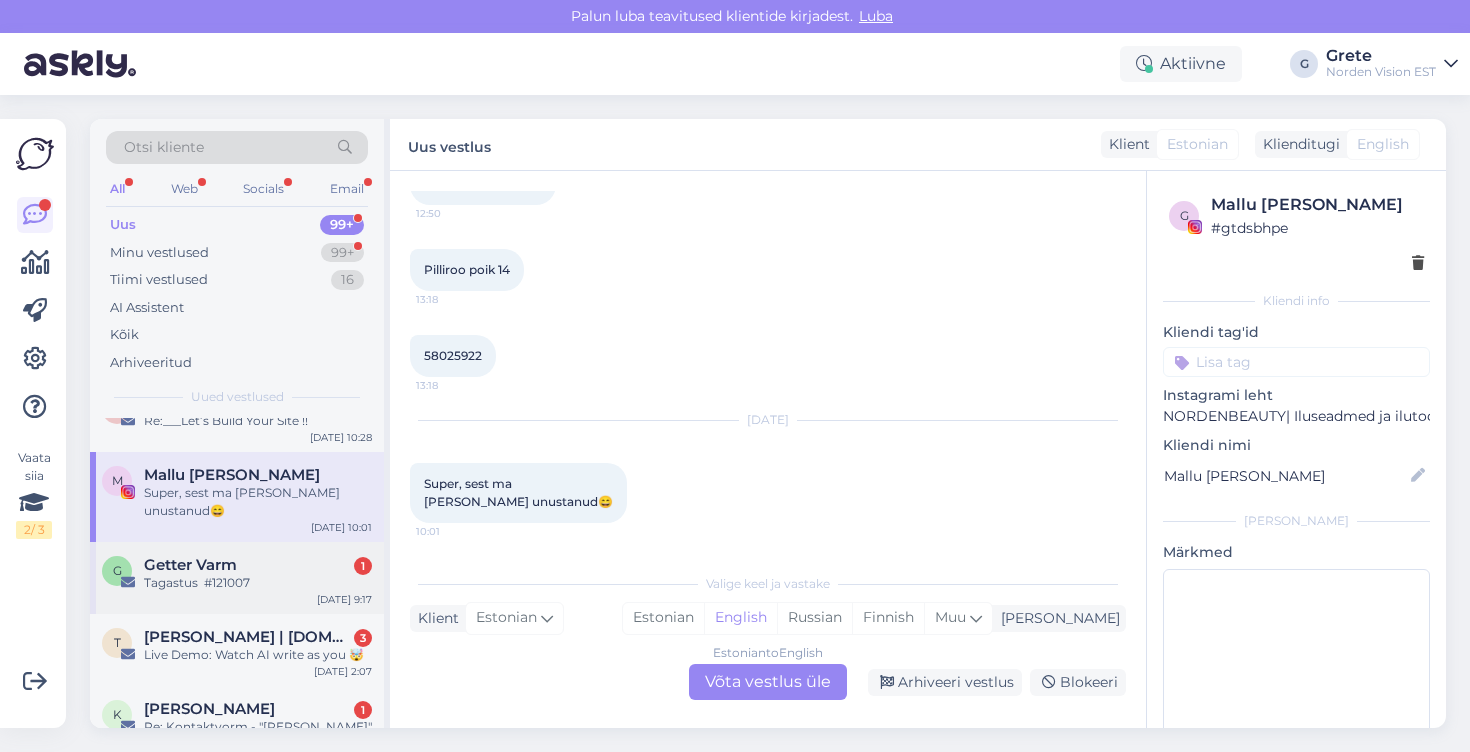 click on "Tagastus  #121007" at bounding box center (258, 583) 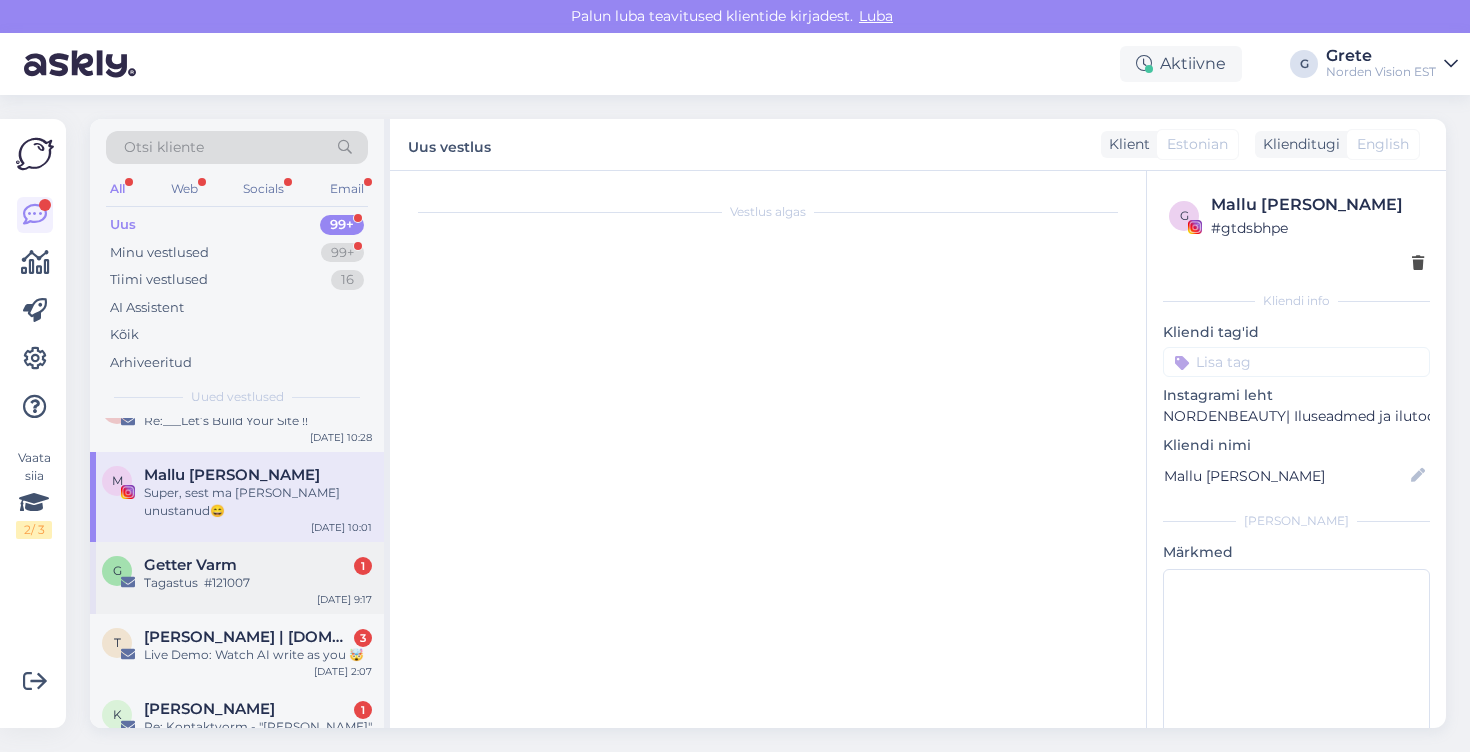scroll, scrollTop: 0, scrollLeft: 0, axis: both 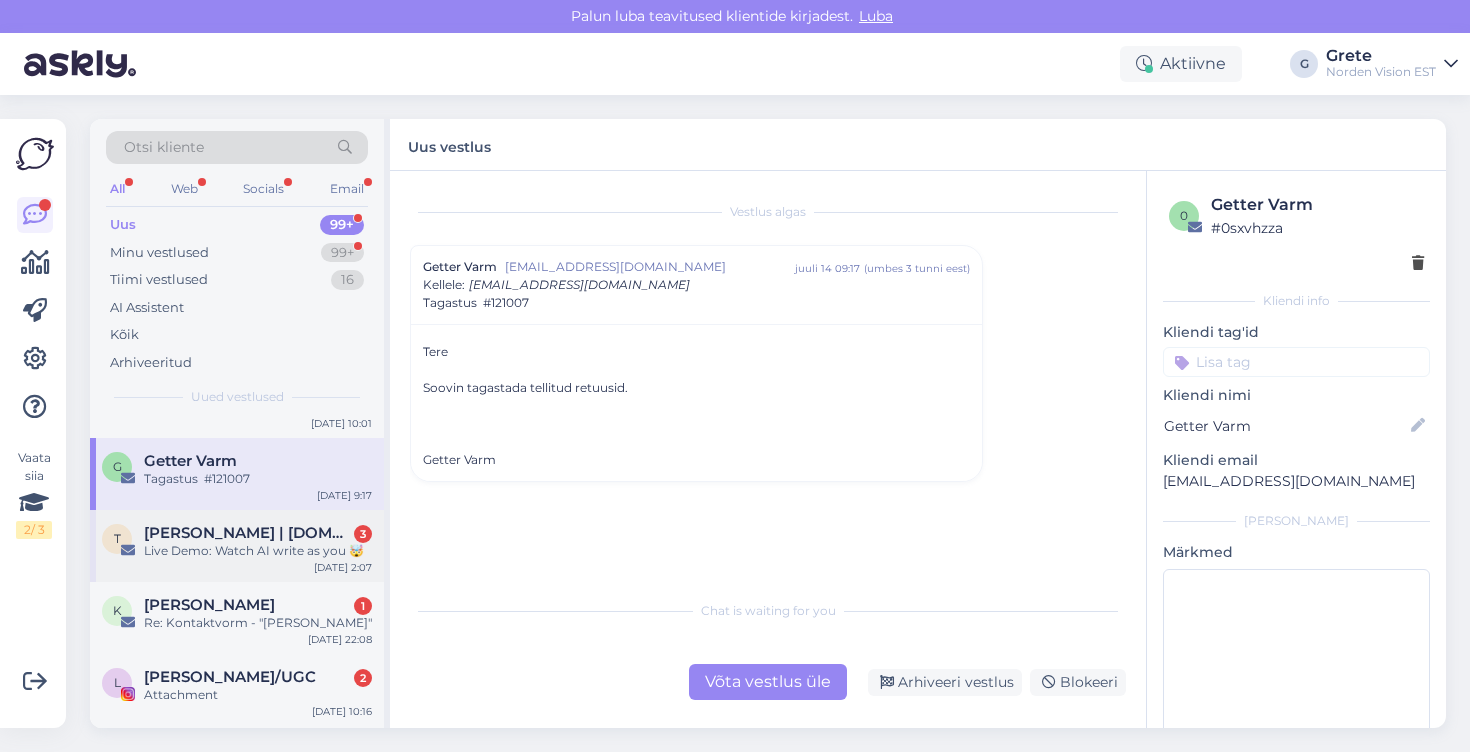 click on "[PERSON_NAME] | [DOMAIN_NAME] 3 Live Demo: Watch AI write as you 🤯 [DATE] 2:07" at bounding box center [237, 546] 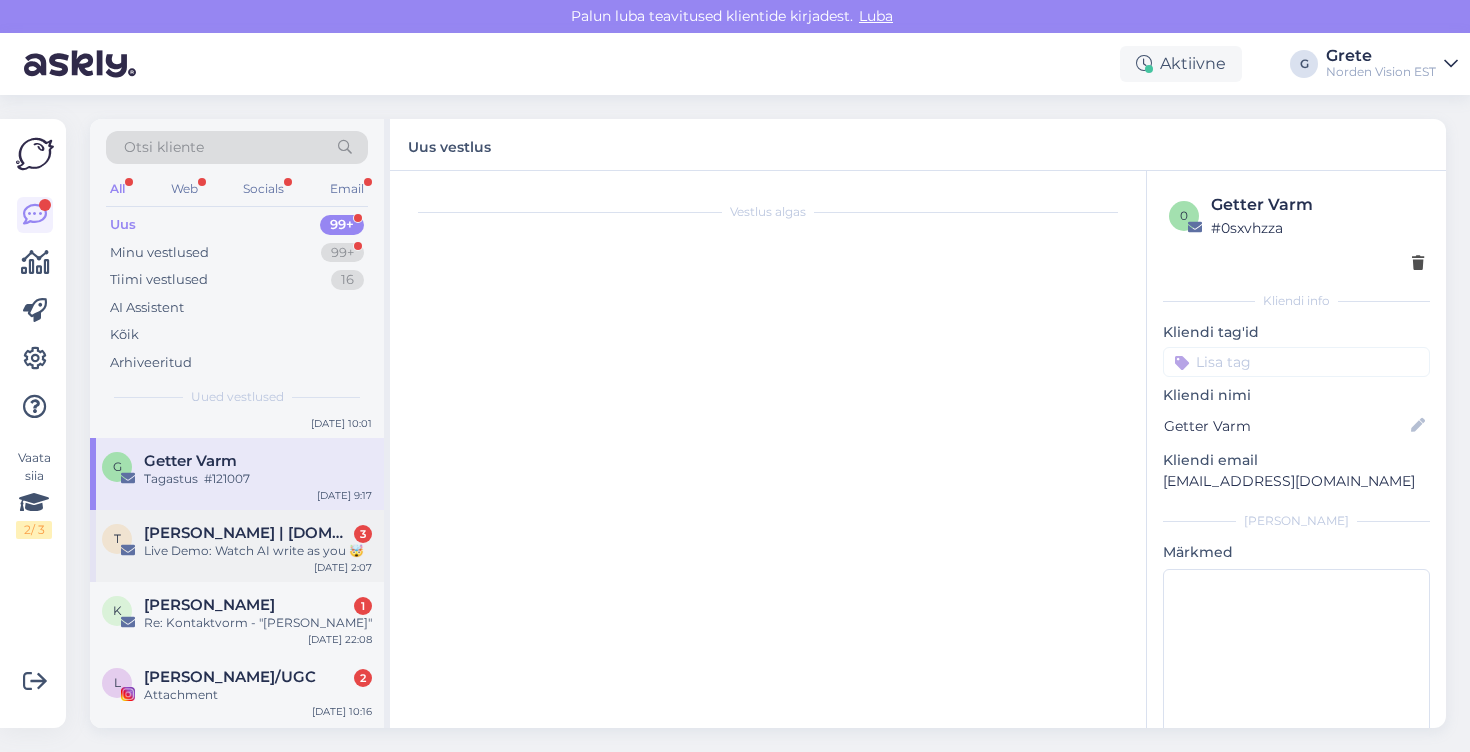 scroll, scrollTop: 2655, scrollLeft: 0, axis: vertical 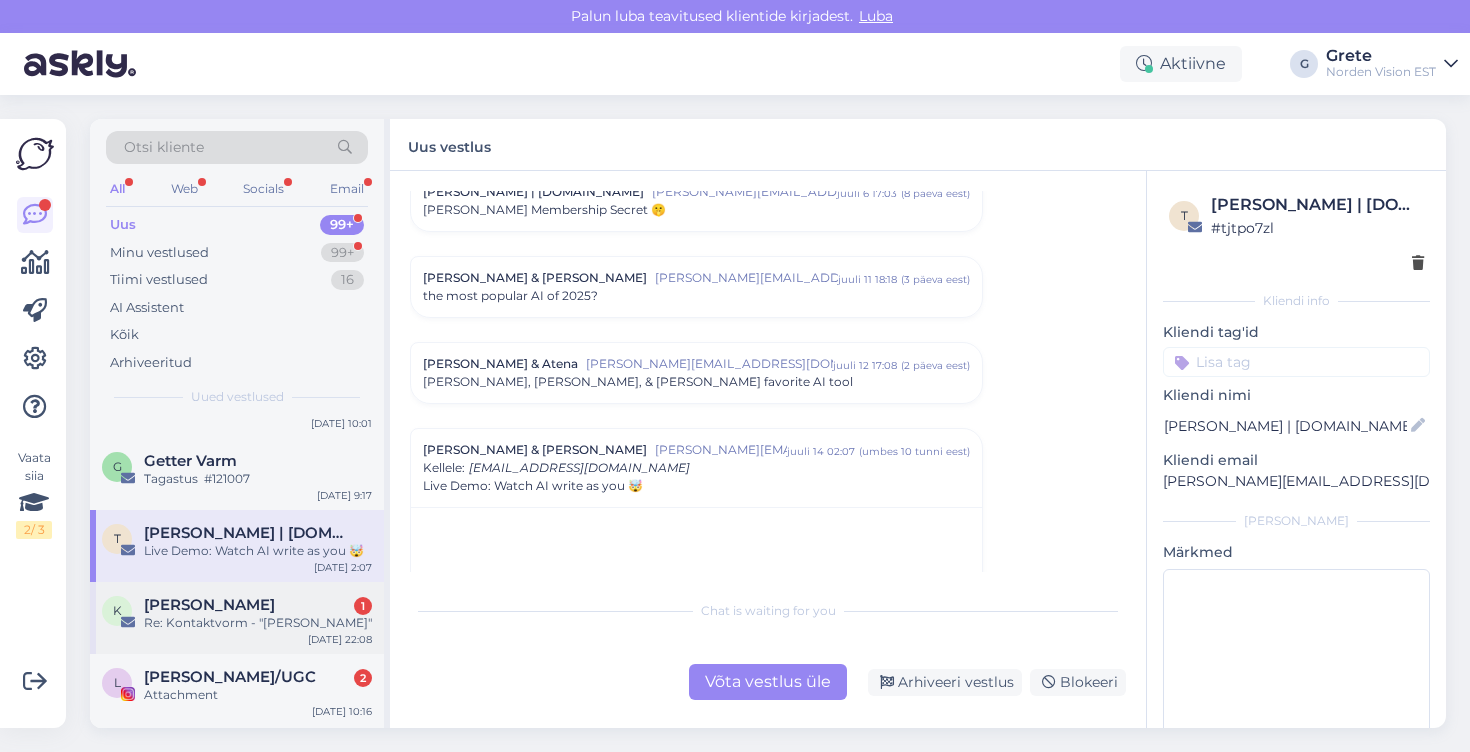 click on "K [PERSON_NAME] 1 Re: Kontaktvorm - "[PERSON_NAME]" [DATE] 22:08" at bounding box center [237, 618] 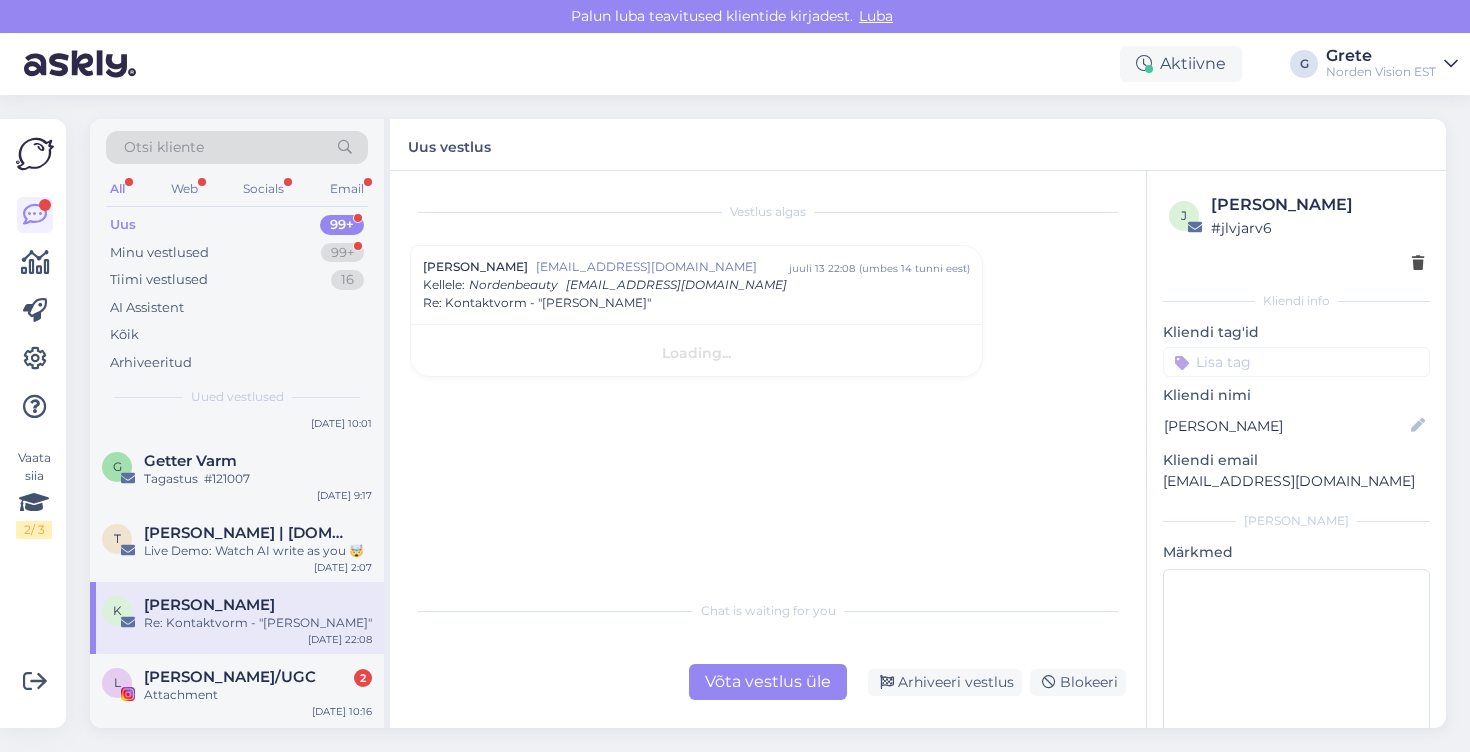 scroll, scrollTop: 0, scrollLeft: 0, axis: both 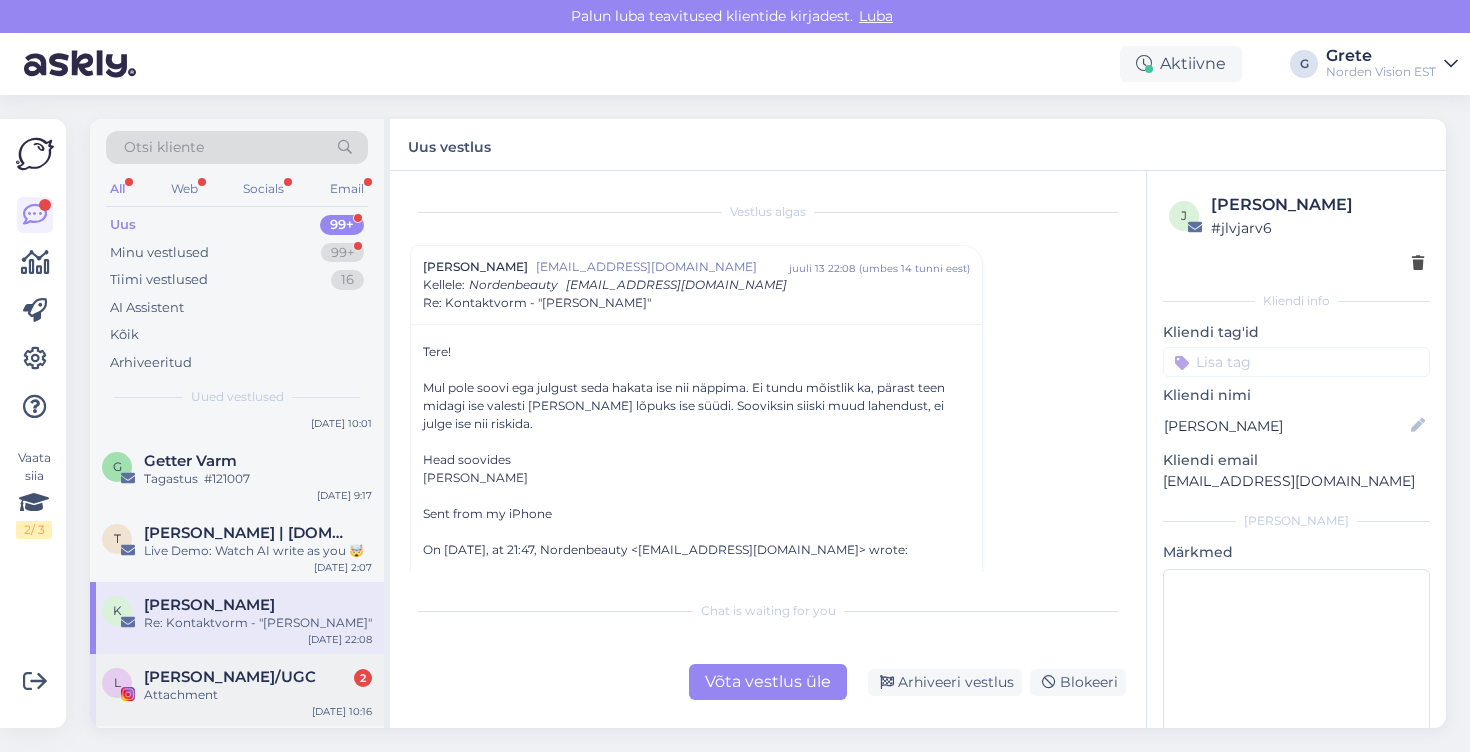 click on "Attachment" at bounding box center (258, 695) 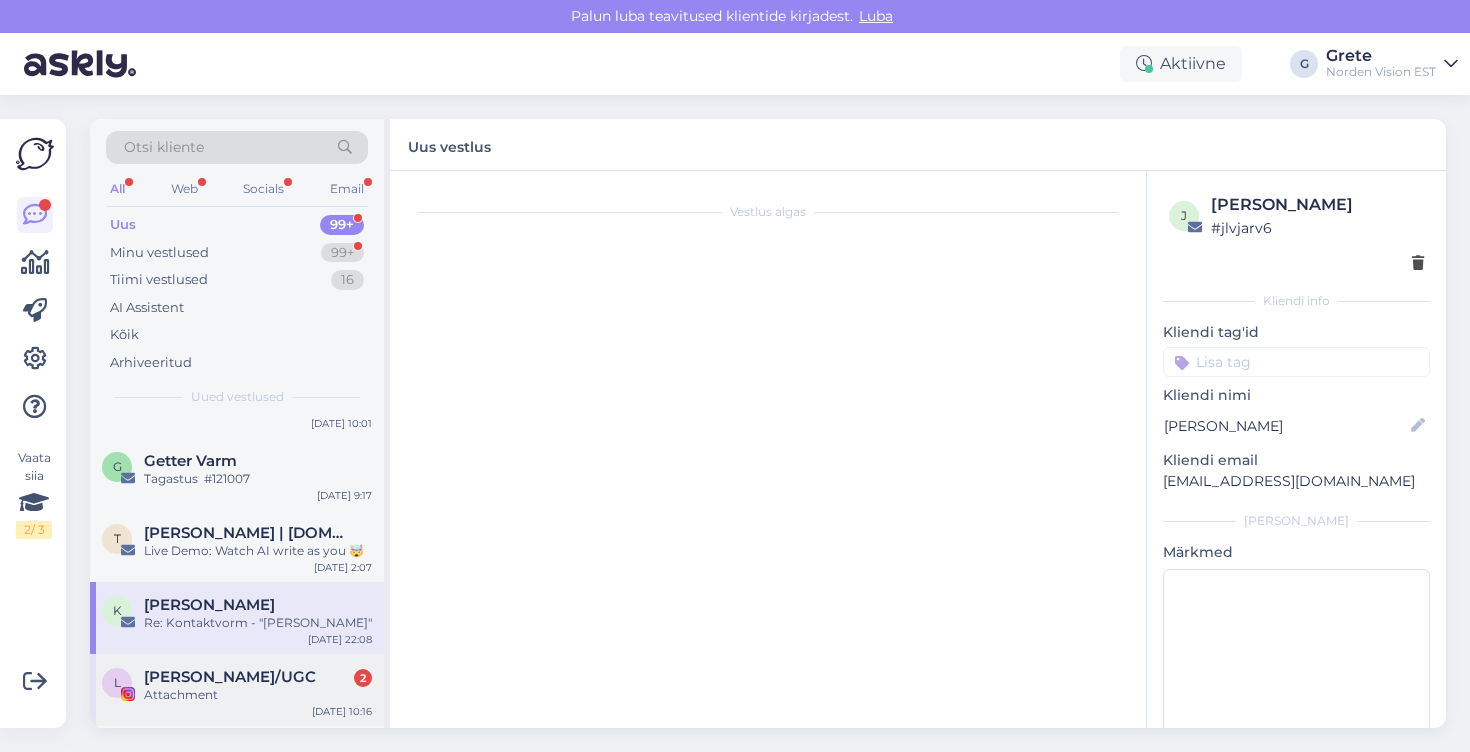 scroll, scrollTop: 4, scrollLeft: 0, axis: vertical 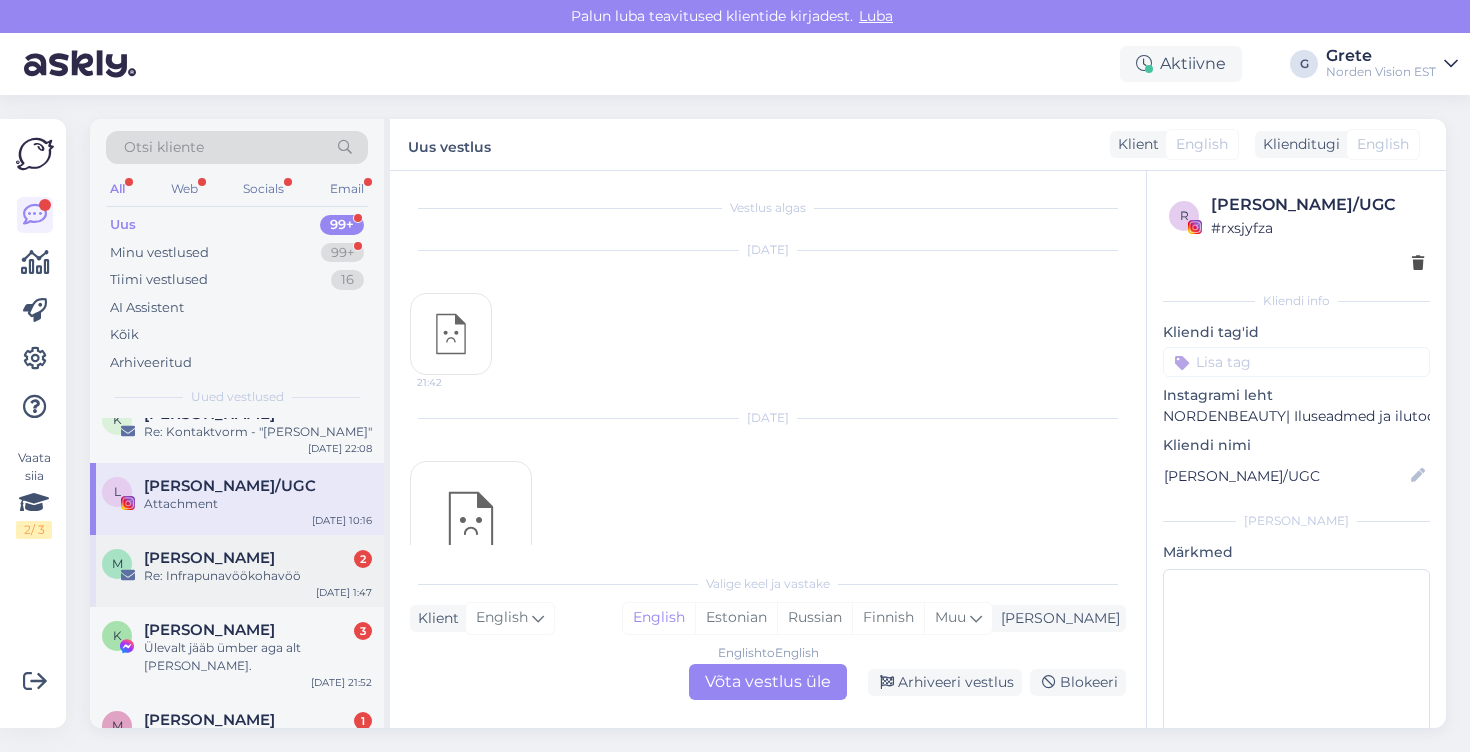 click on "Re: Infrapunavöökohavöö" at bounding box center [258, 576] 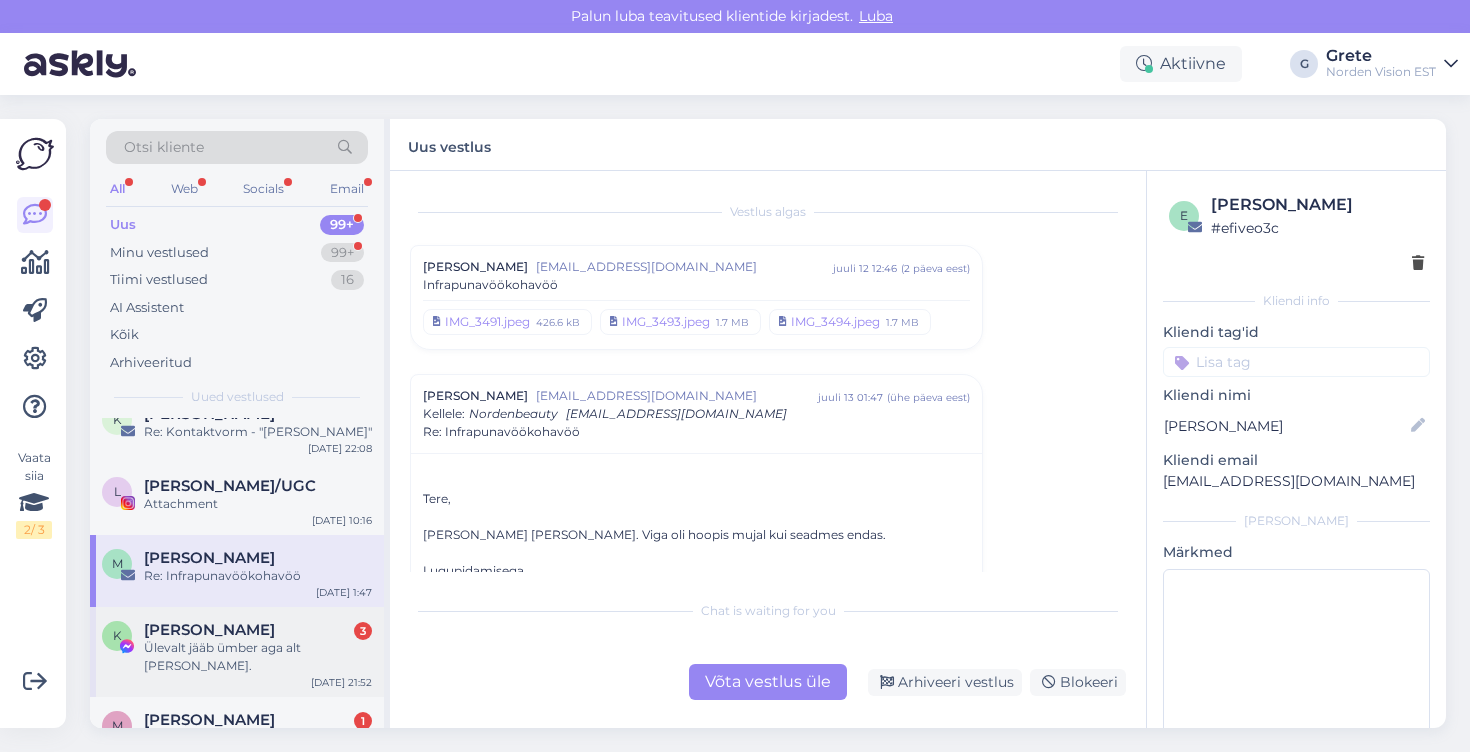click on "[PERSON_NAME]" at bounding box center (209, 630) 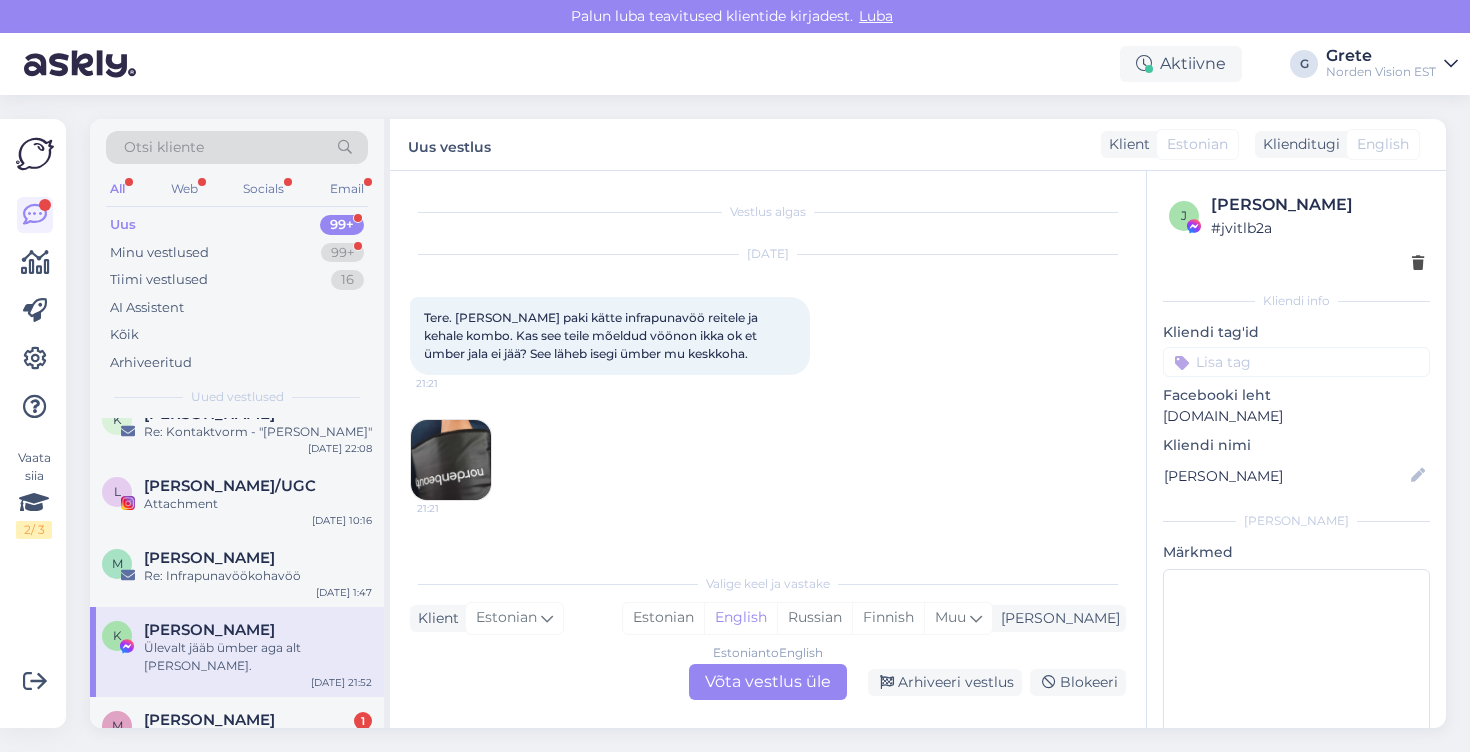 scroll, scrollTop: 64, scrollLeft: 0, axis: vertical 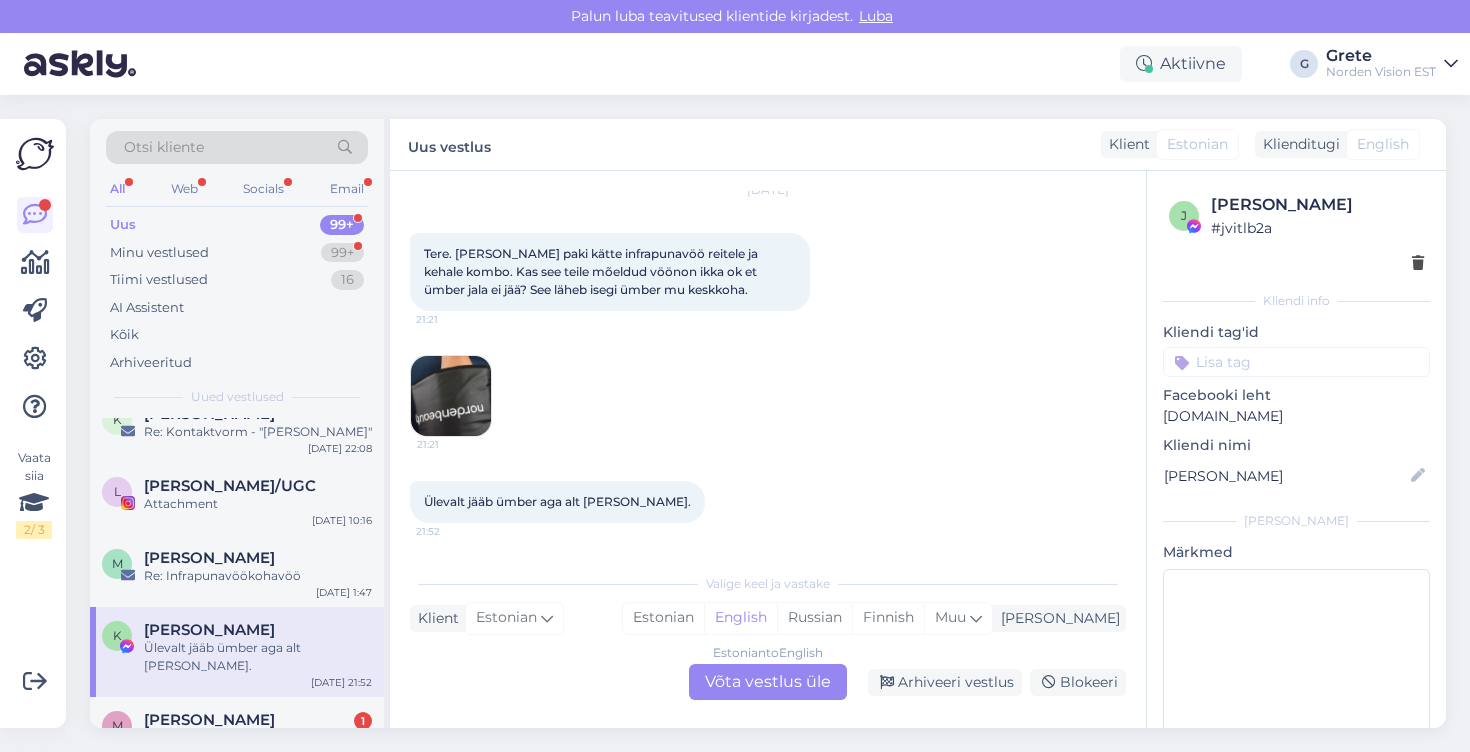 click at bounding box center [451, 396] 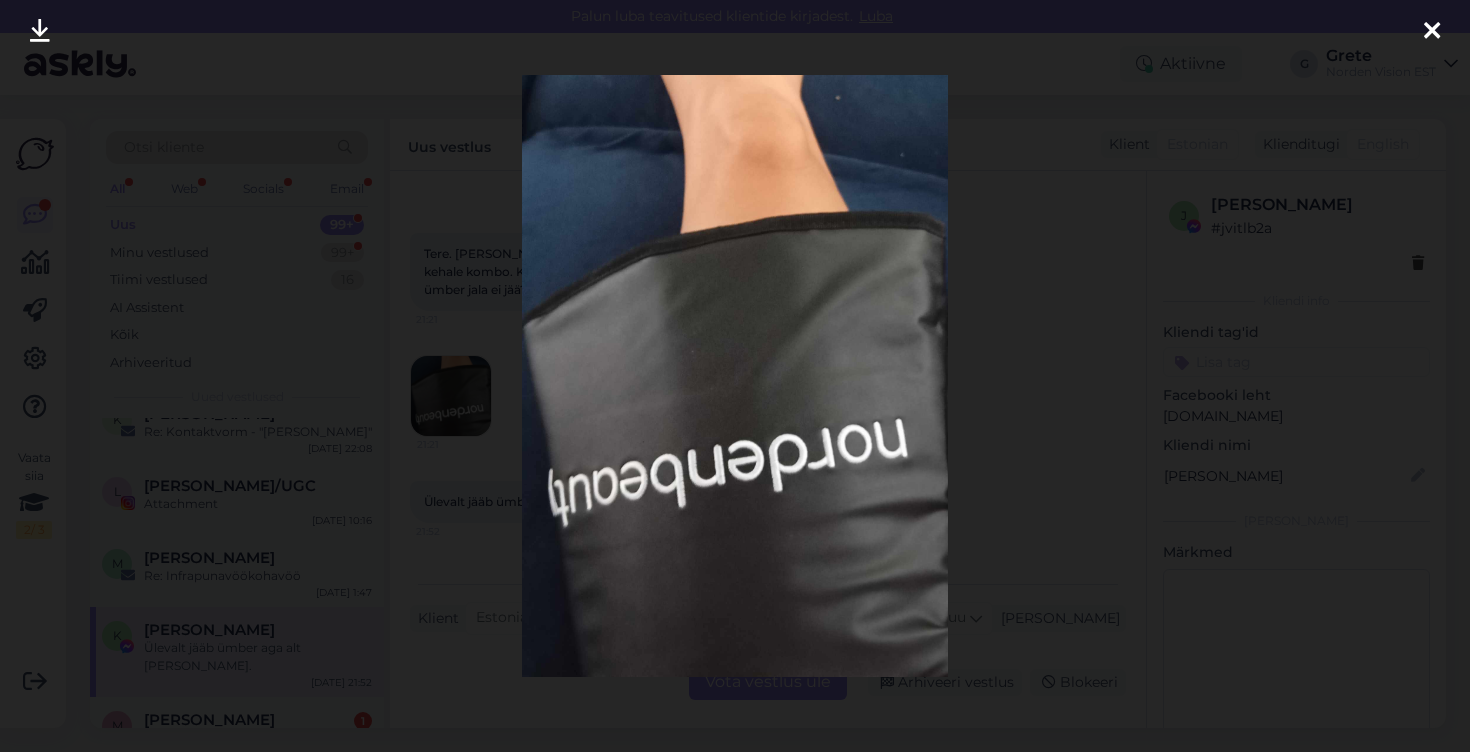 click at bounding box center [1432, 32] 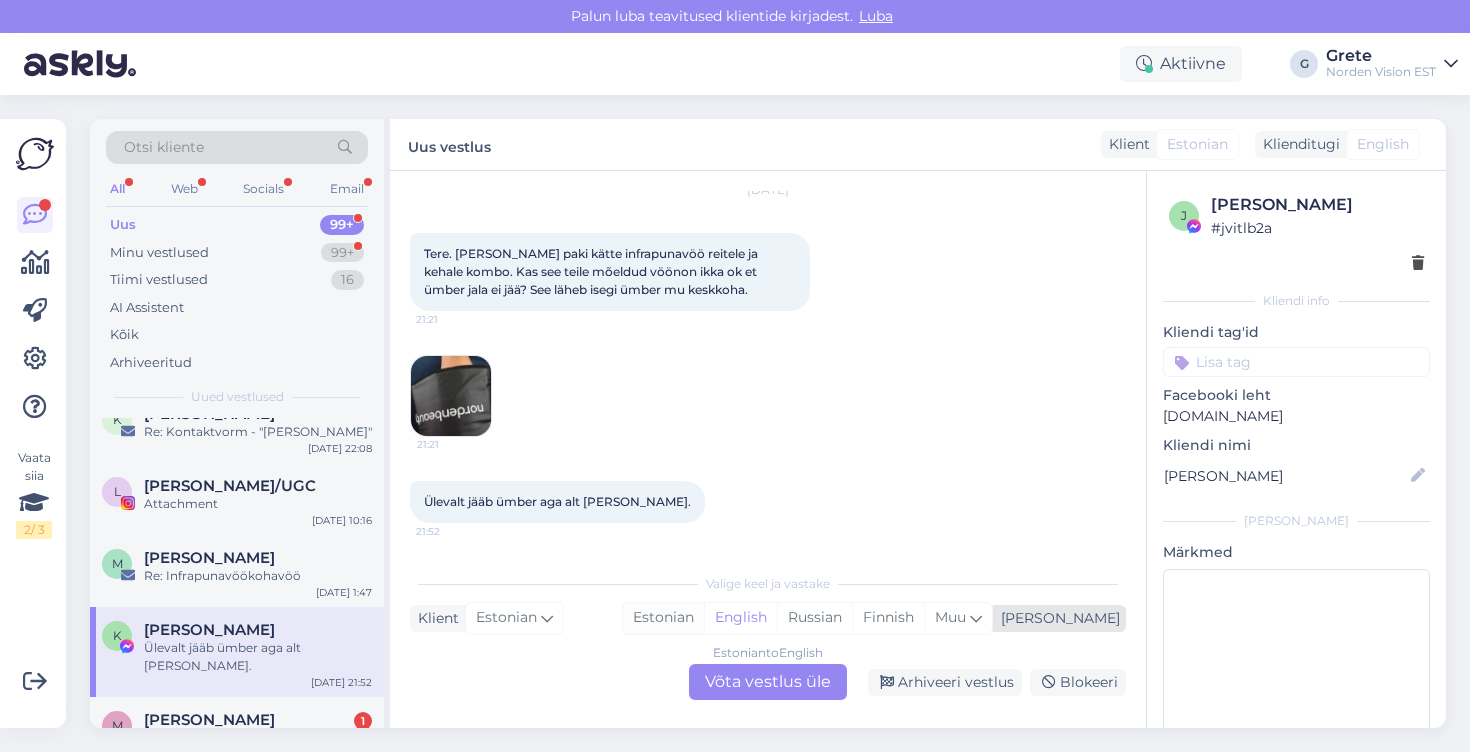 click on "Estonian" at bounding box center (663, 618) 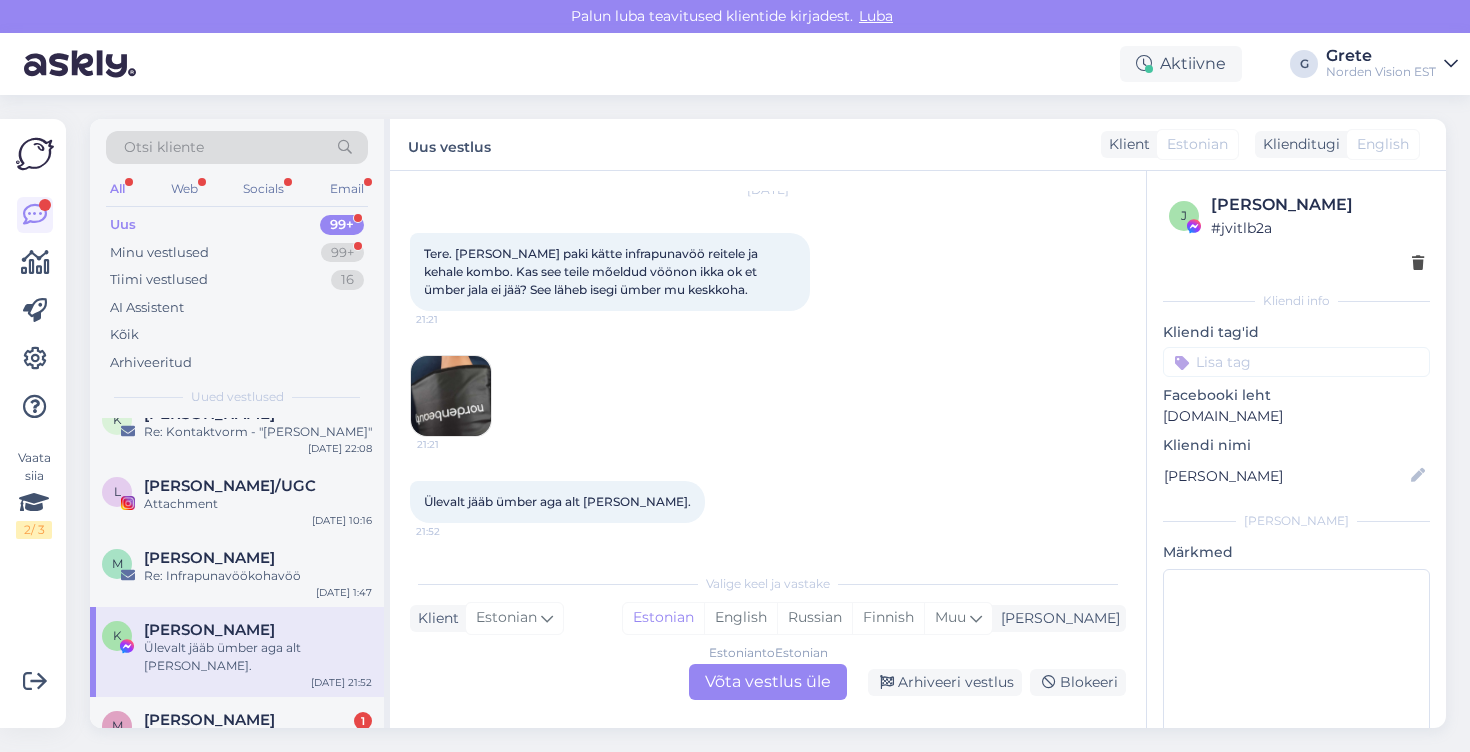 click on "Estonian  to  Estonian Võta vestlus üle" at bounding box center [768, 682] 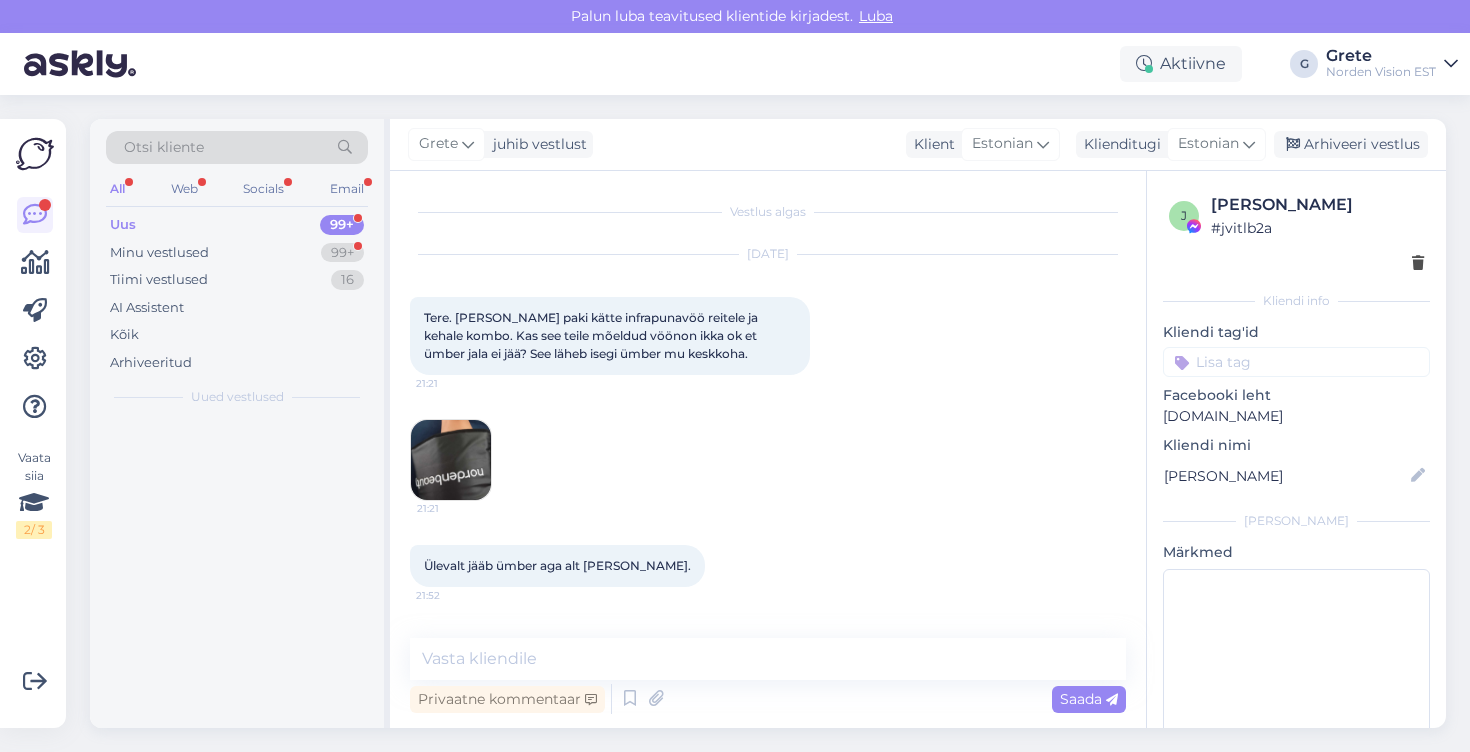scroll, scrollTop: 0, scrollLeft: 0, axis: both 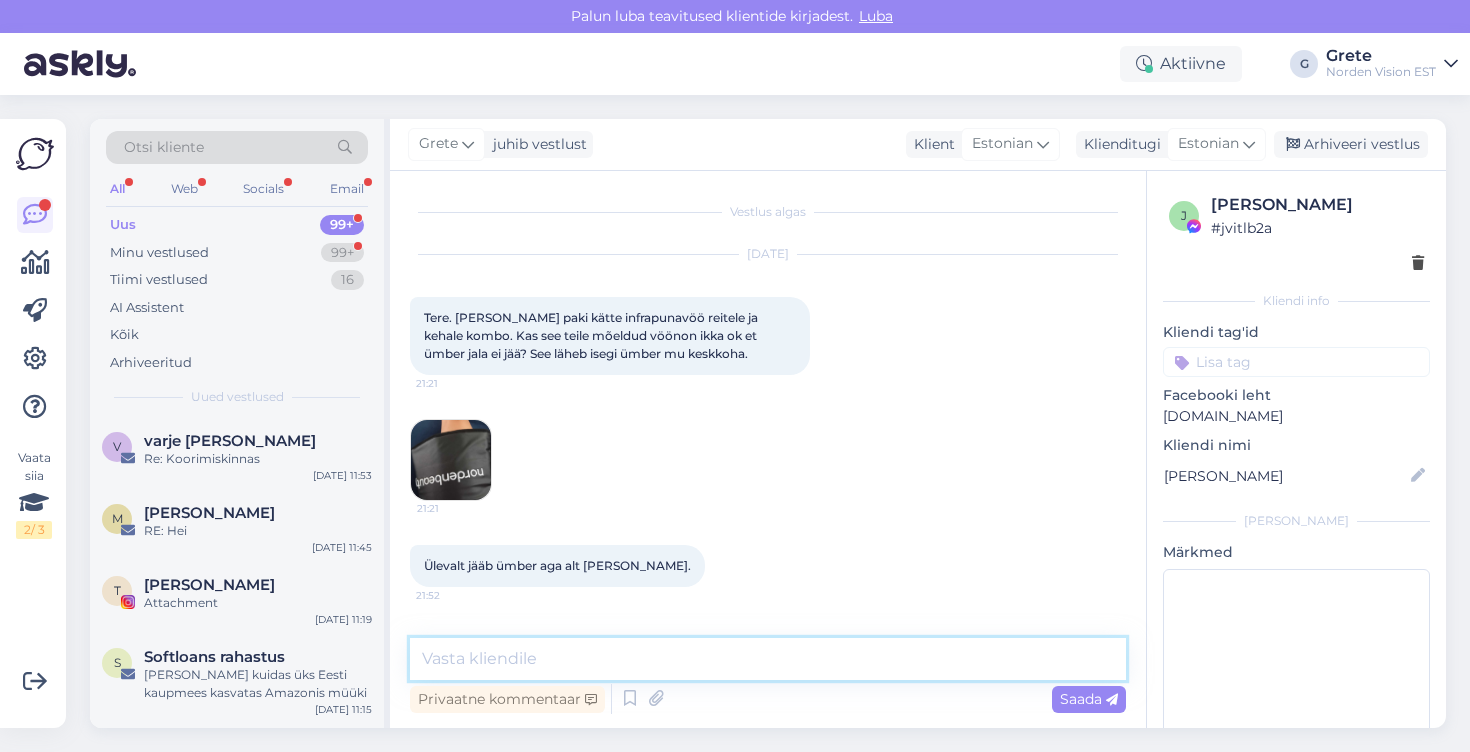 click at bounding box center [768, 659] 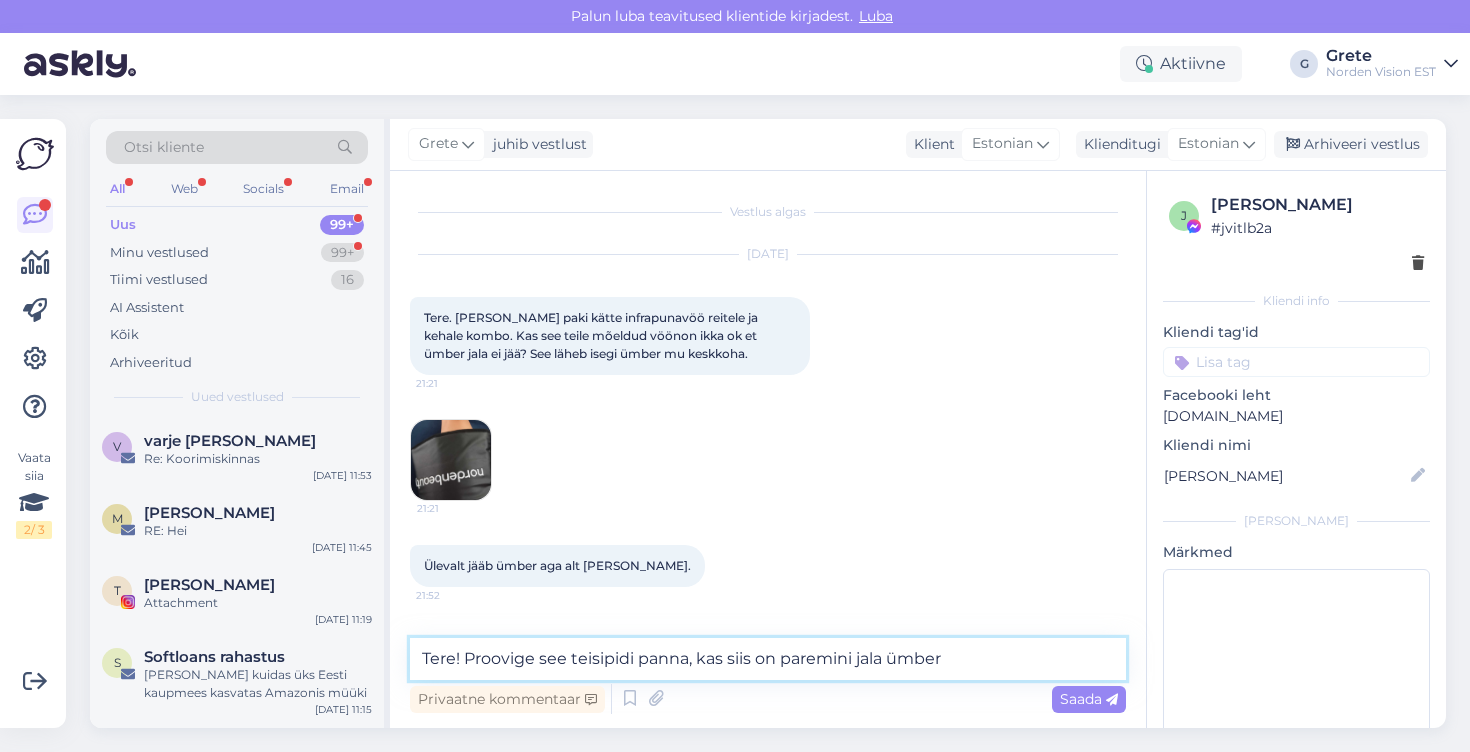 type on "Tere! Proovige see teisipidi panna, kas siis on paremini jala ümber?" 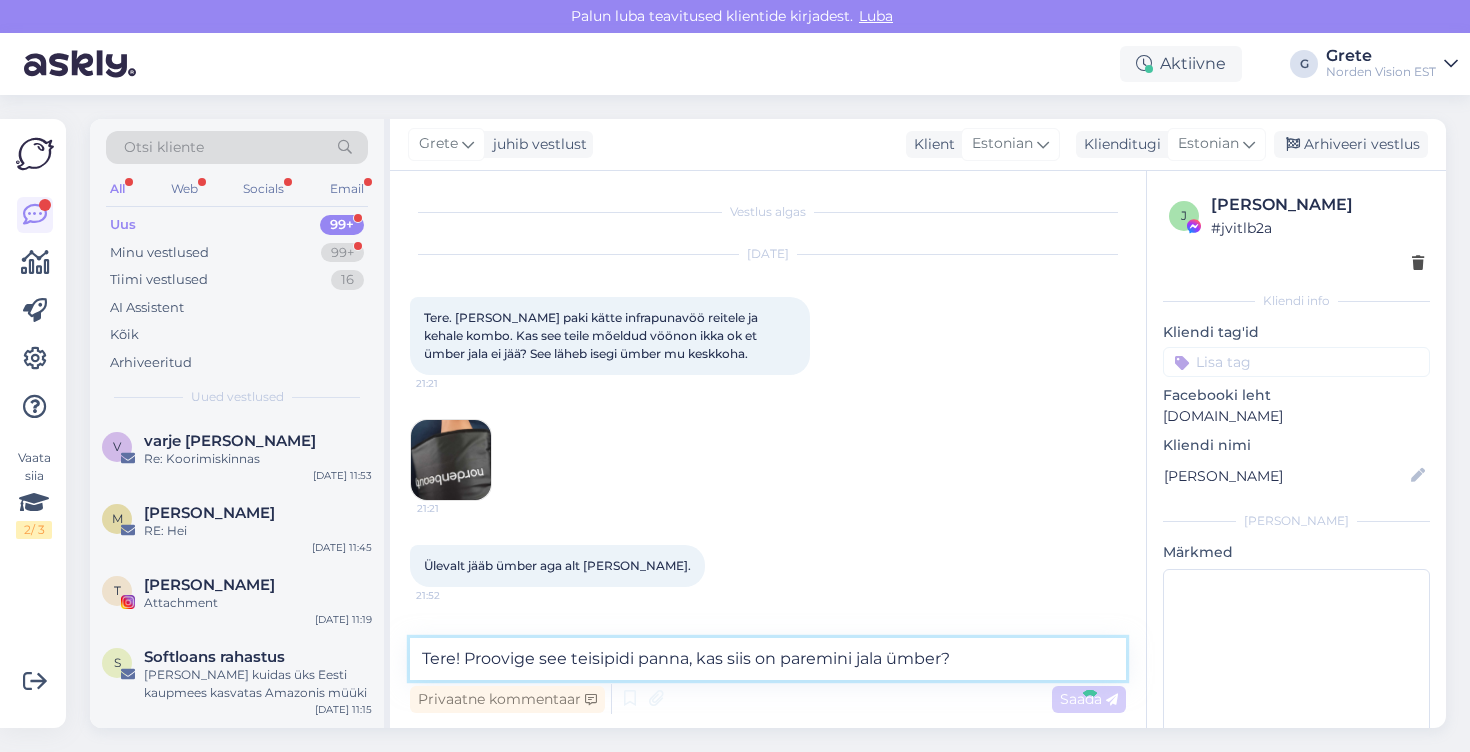 type 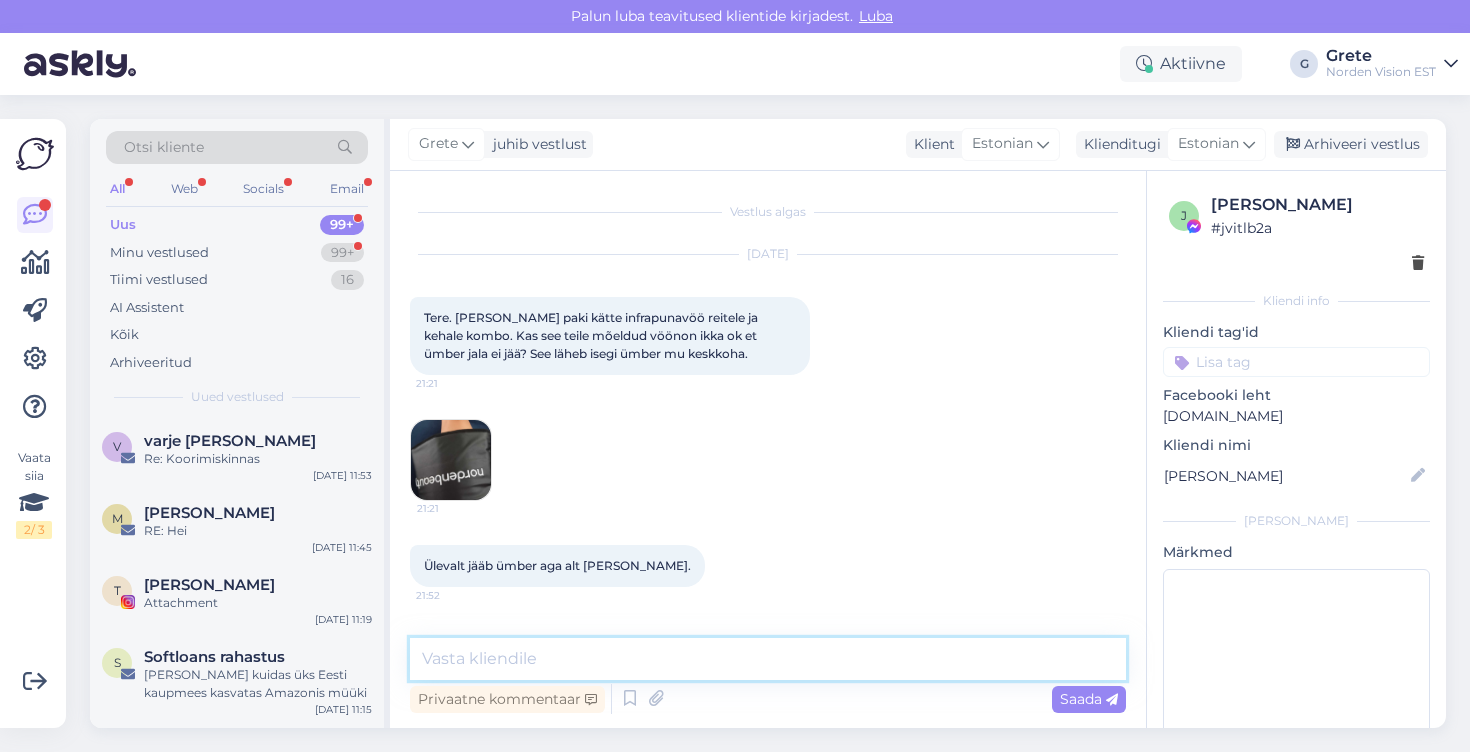 scroll, scrollTop: 135, scrollLeft: 0, axis: vertical 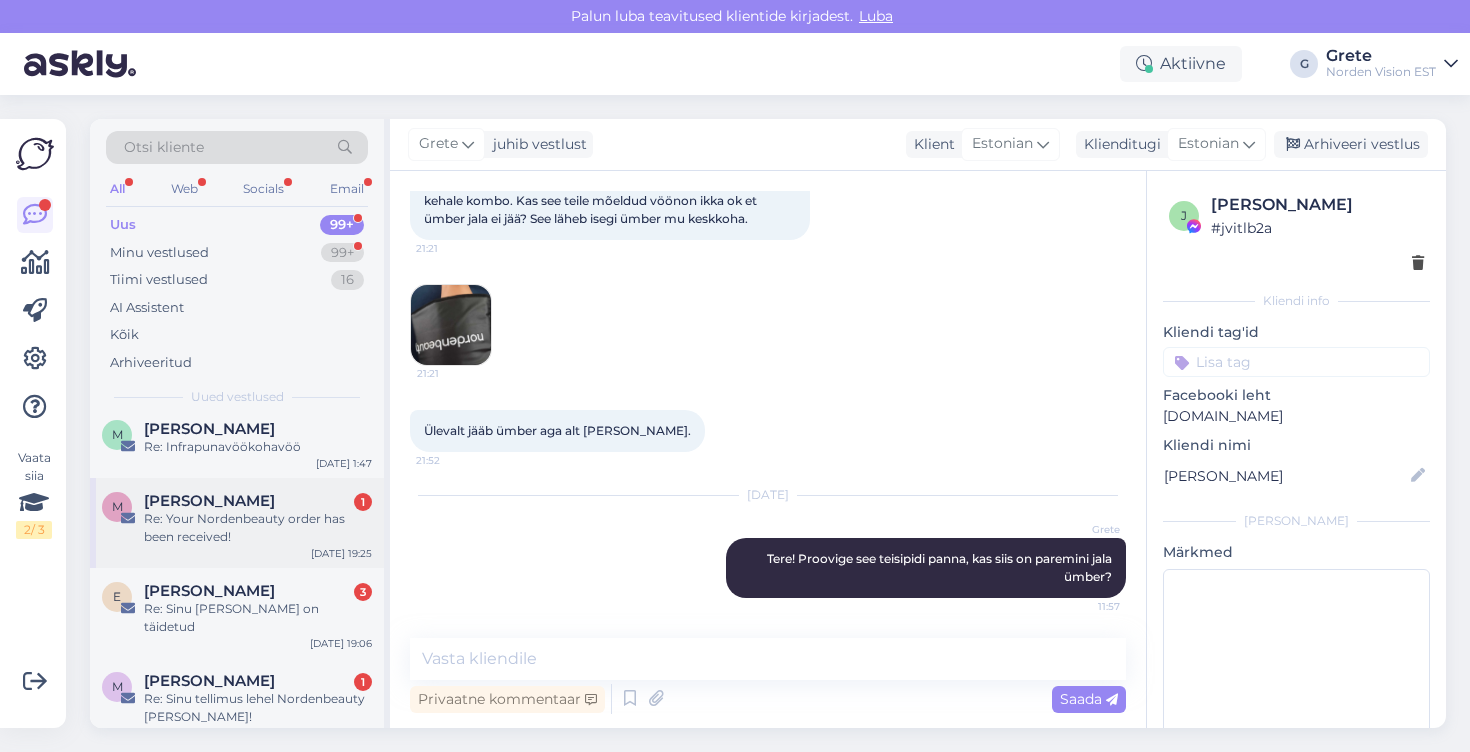 click on "M [PERSON_NAME] 1 Re: Your Nordenbeauty order has been received! [DATE] 19:25" at bounding box center [237, 523] 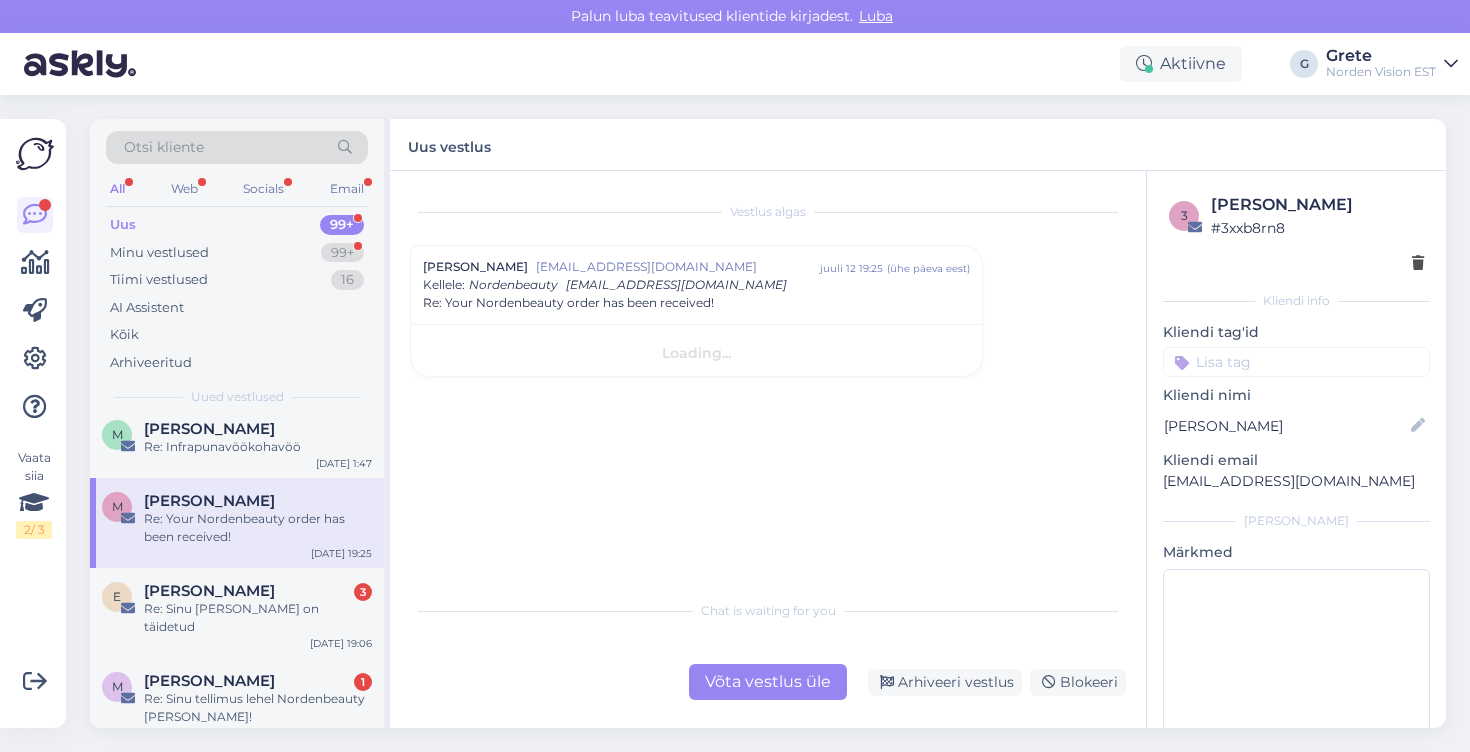 scroll, scrollTop: 0, scrollLeft: 0, axis: both 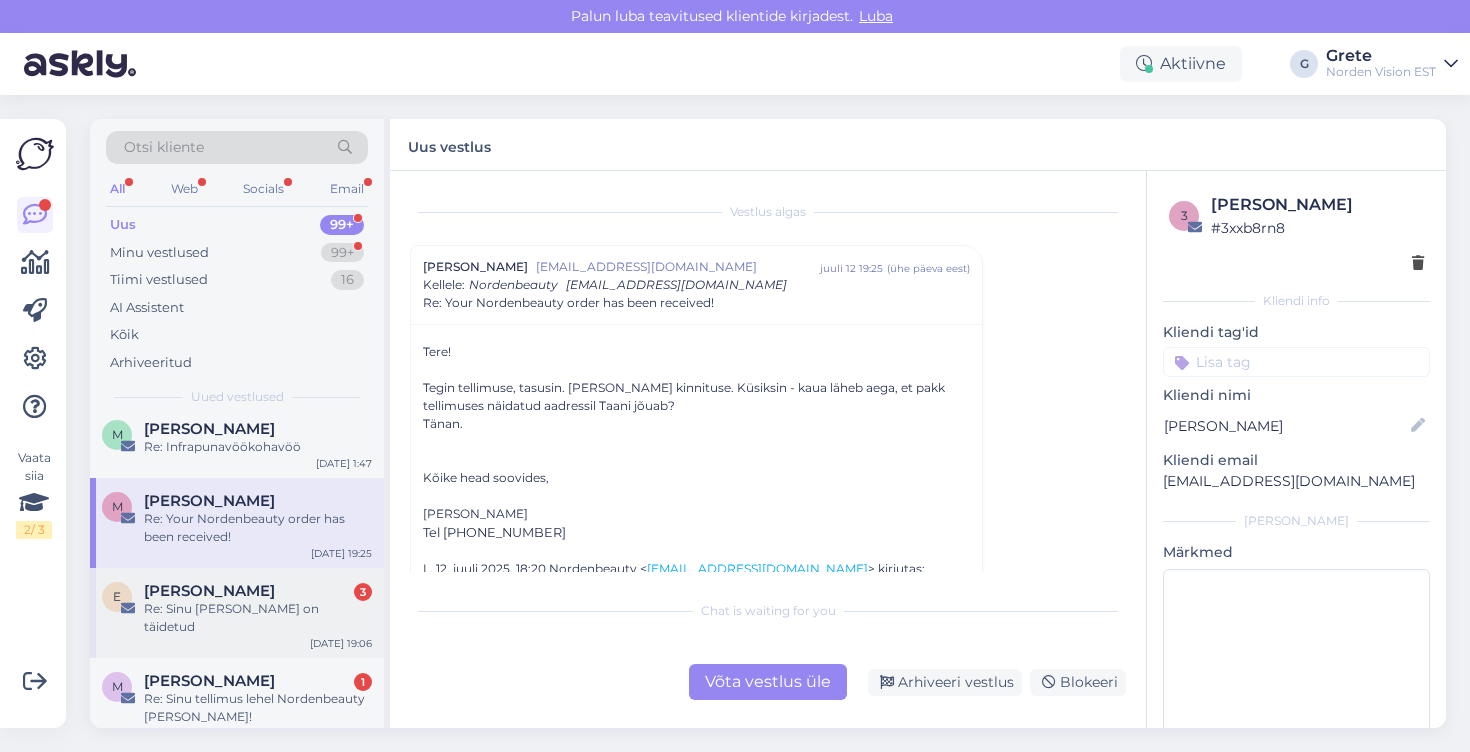 click on "Re: Sinu [PERSON_NAME] on täidetud" at bounding box center (258, 618) 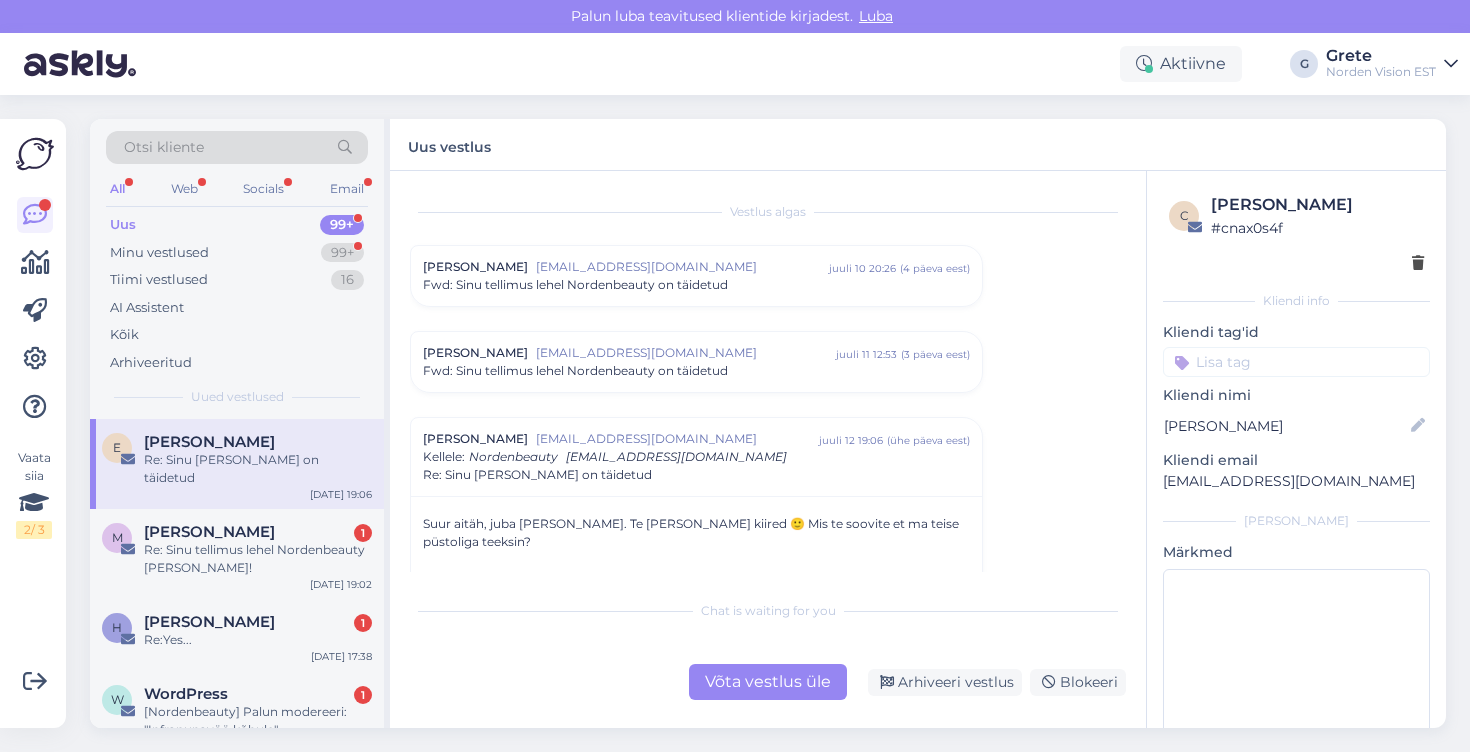 scroll, scrollTop: 916, scrollLeft: 0, axis: vertical 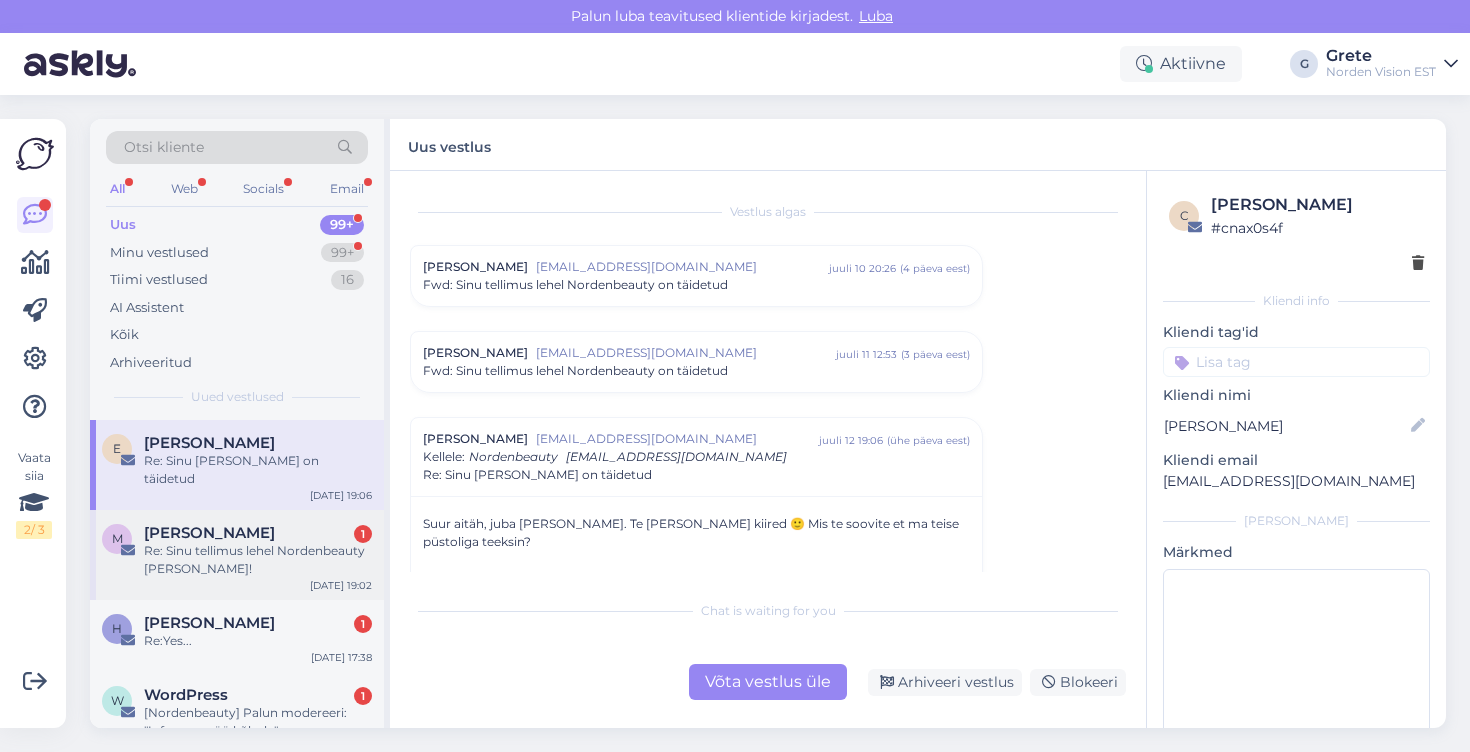 click on "Re: Sinu tellimus lehel Nordenbeauty [PERSON_NAME]!" at bounding box center (258, 560) 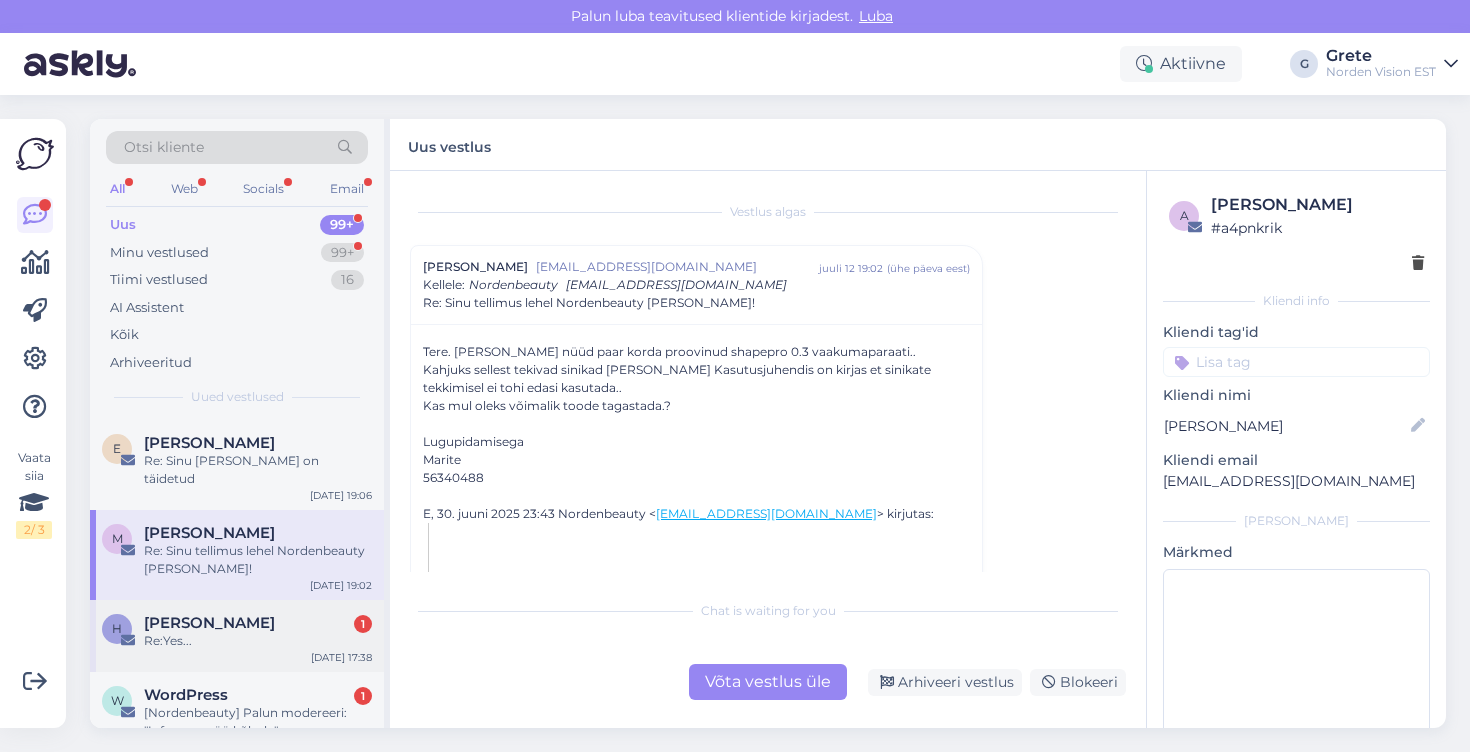 click on "[PERSON_NAME]" at bounding box center (209, 623) 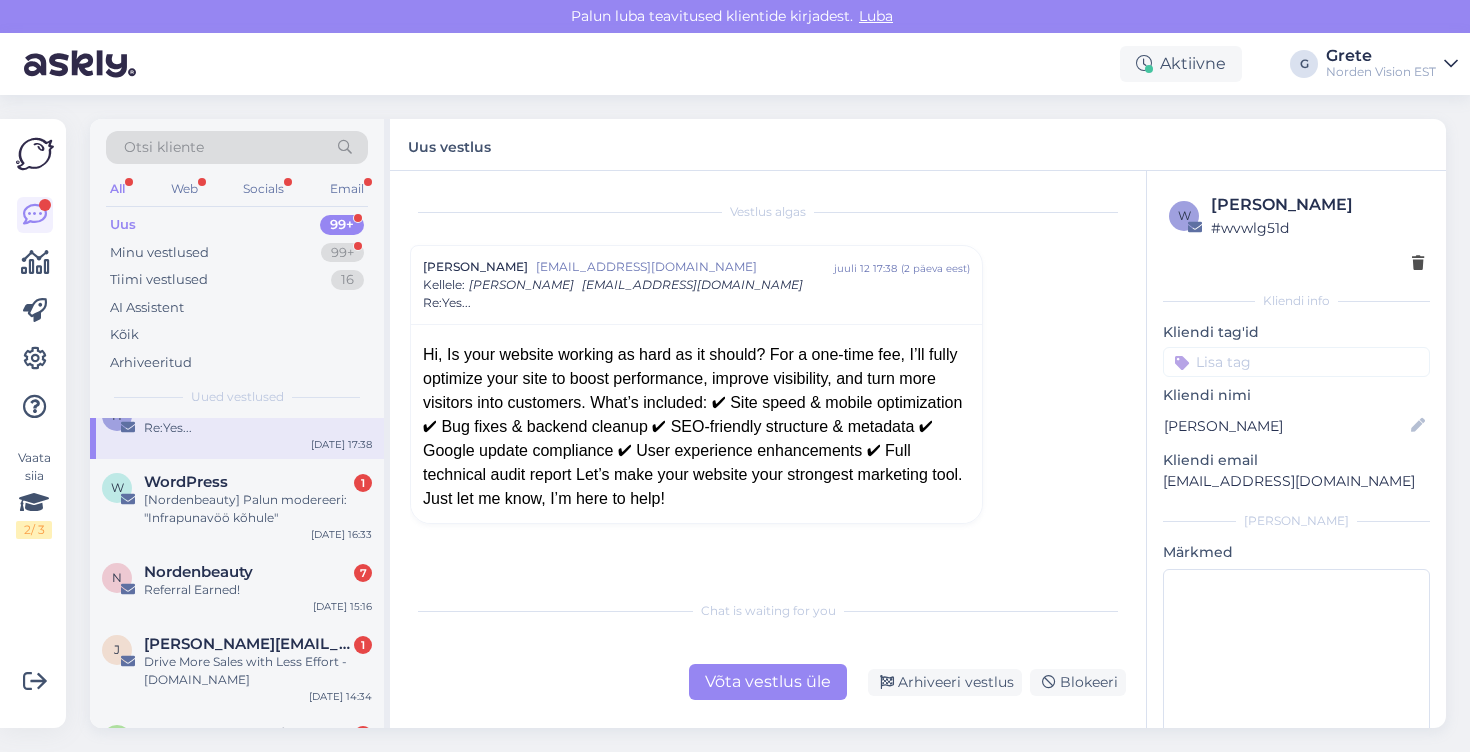 scroll, scrollTop: 1130, scrollLeft: 0, axis: vertical 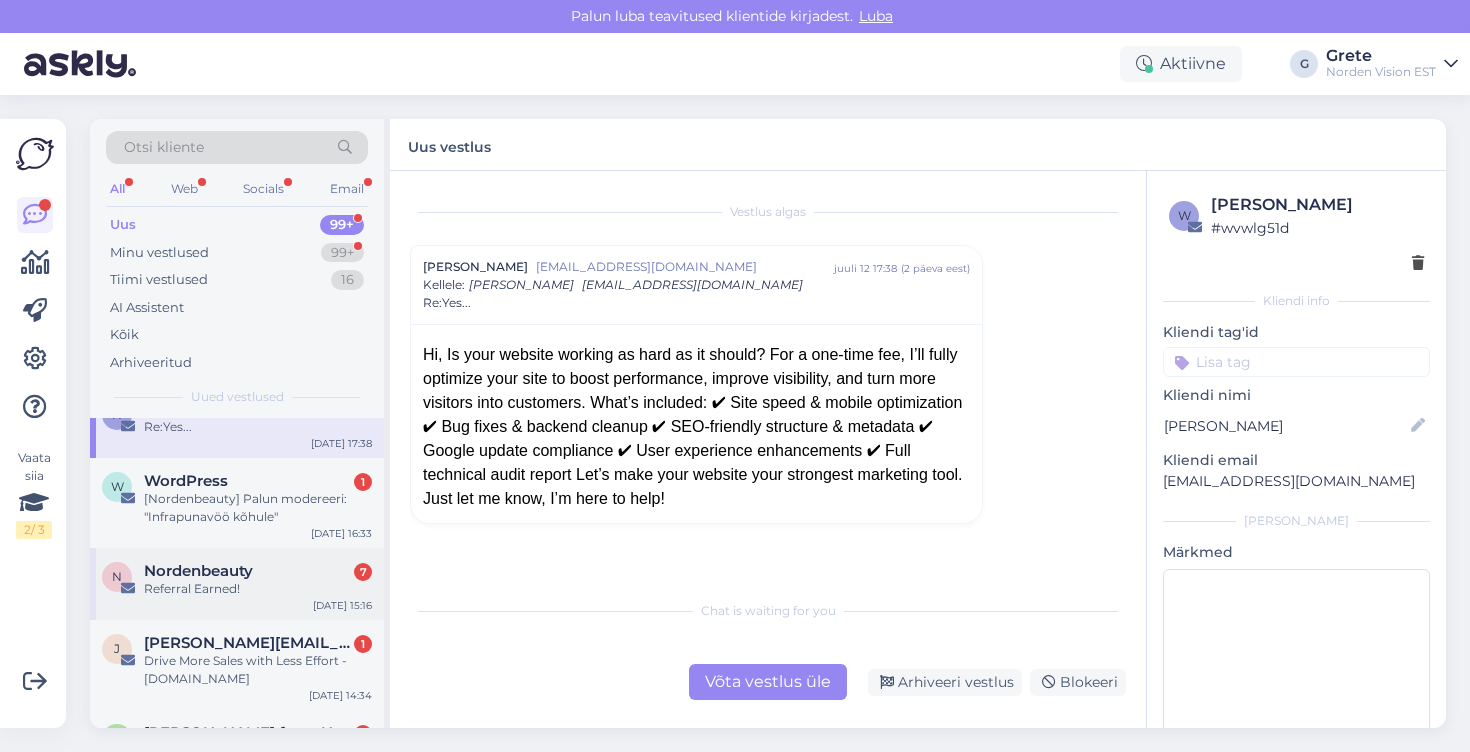 click on "Nordenbeauty" at bounding box center [198, 571] 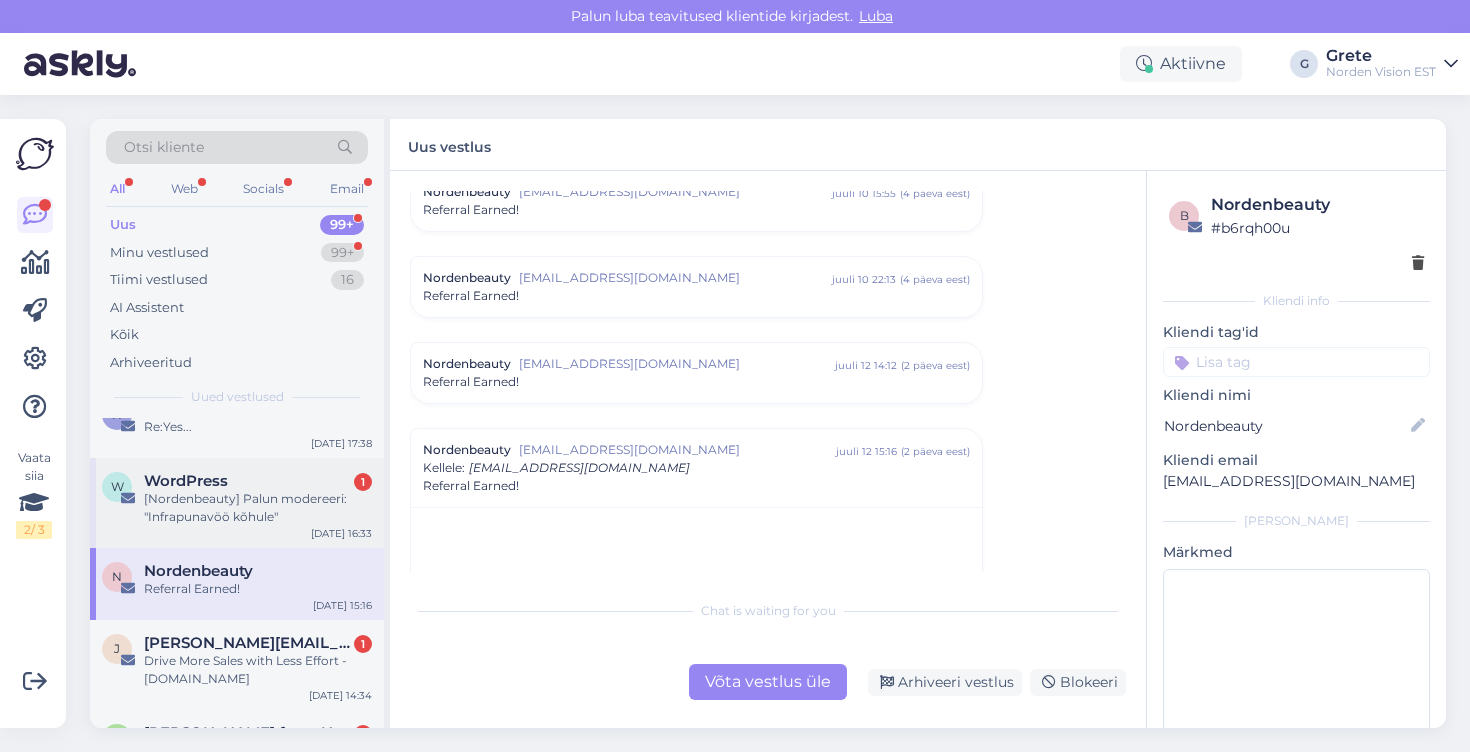 click on "[Nordenbeauty] Palun modereeri: "Infrapunavöö kõhule"" at bounding box center (258, 508) 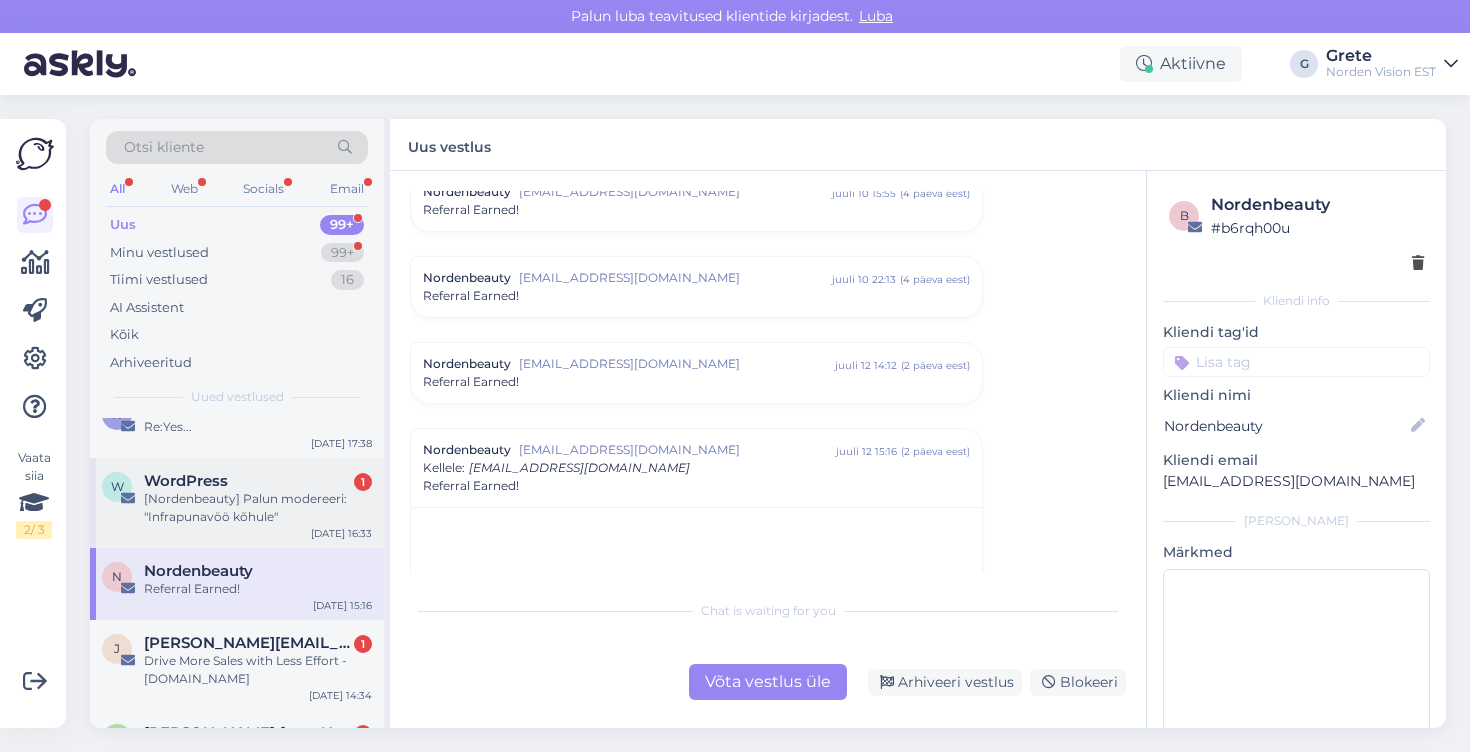 scroll, scrollTop: 8331, scrollLeft: 0, axis: vertical 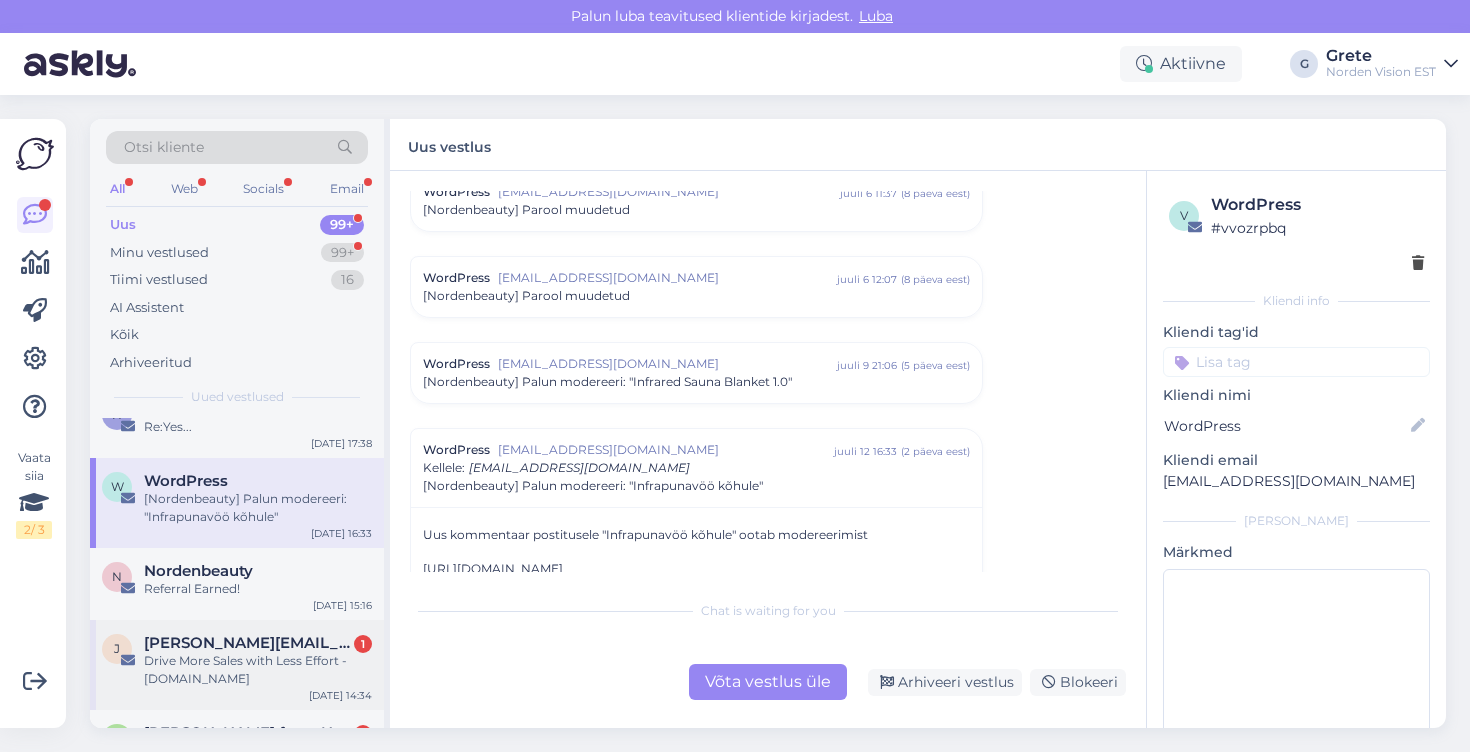 click on "[PERSON_NAME] [PERSON_NAME][EMAIL_ADDRESS][PERSON_NAME][DOMAIN_NAME] 1 Drive More Sales with Less Effort - [DOMAIN_NAME] [DATE] 14:34" at bounding box center (237, 665) 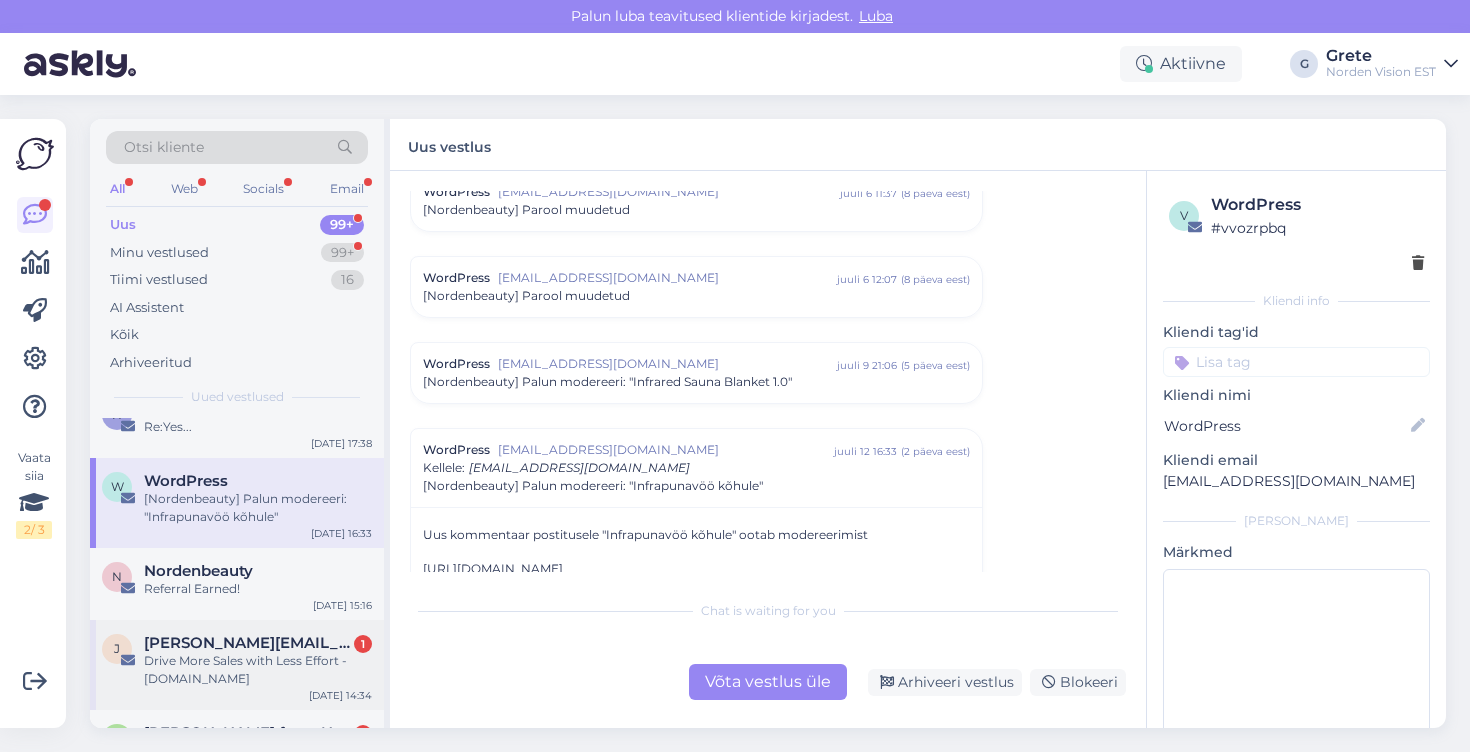 scroll, scrollTop: 0, scrollLeft: 0, axis: both 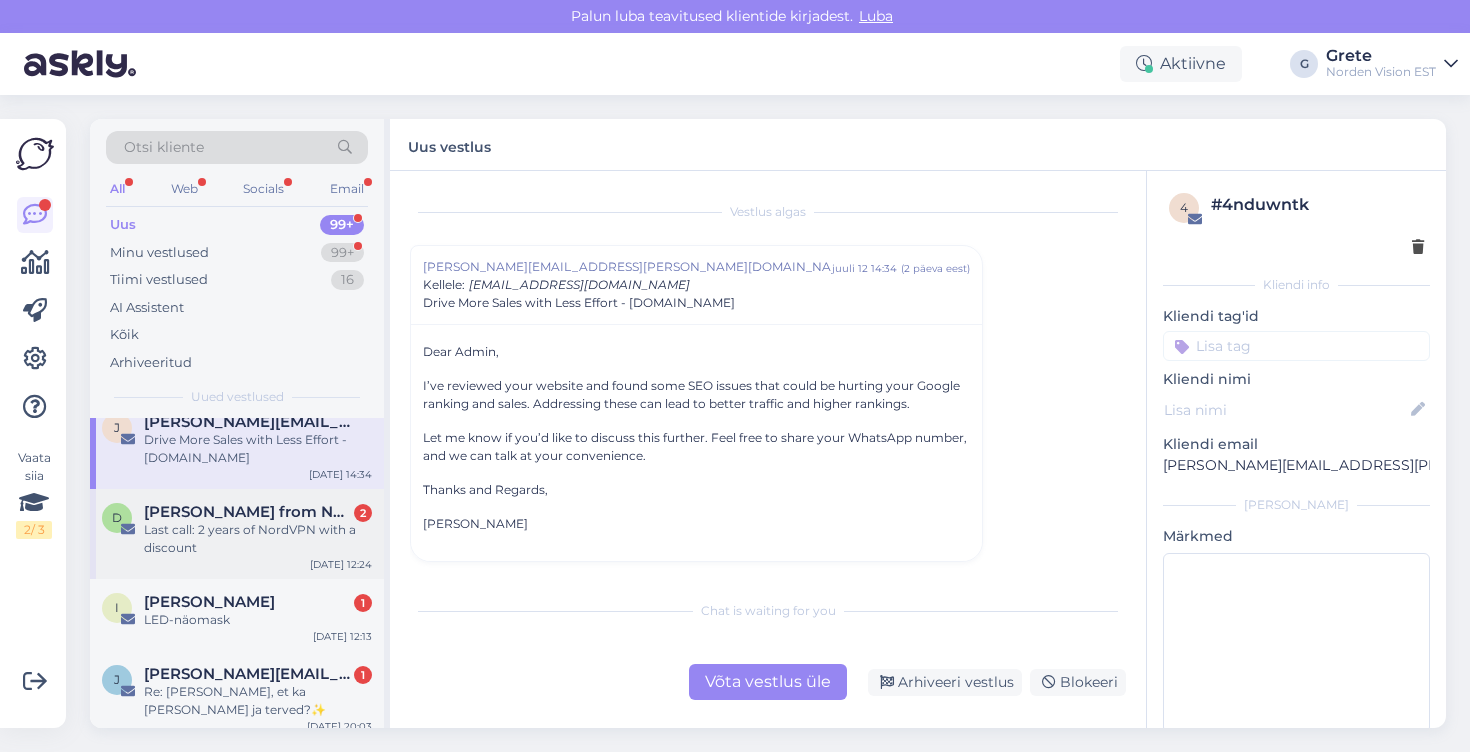 click on "Last call: 2 years of NordVPN with a discount" at bounding box center (258, 539) 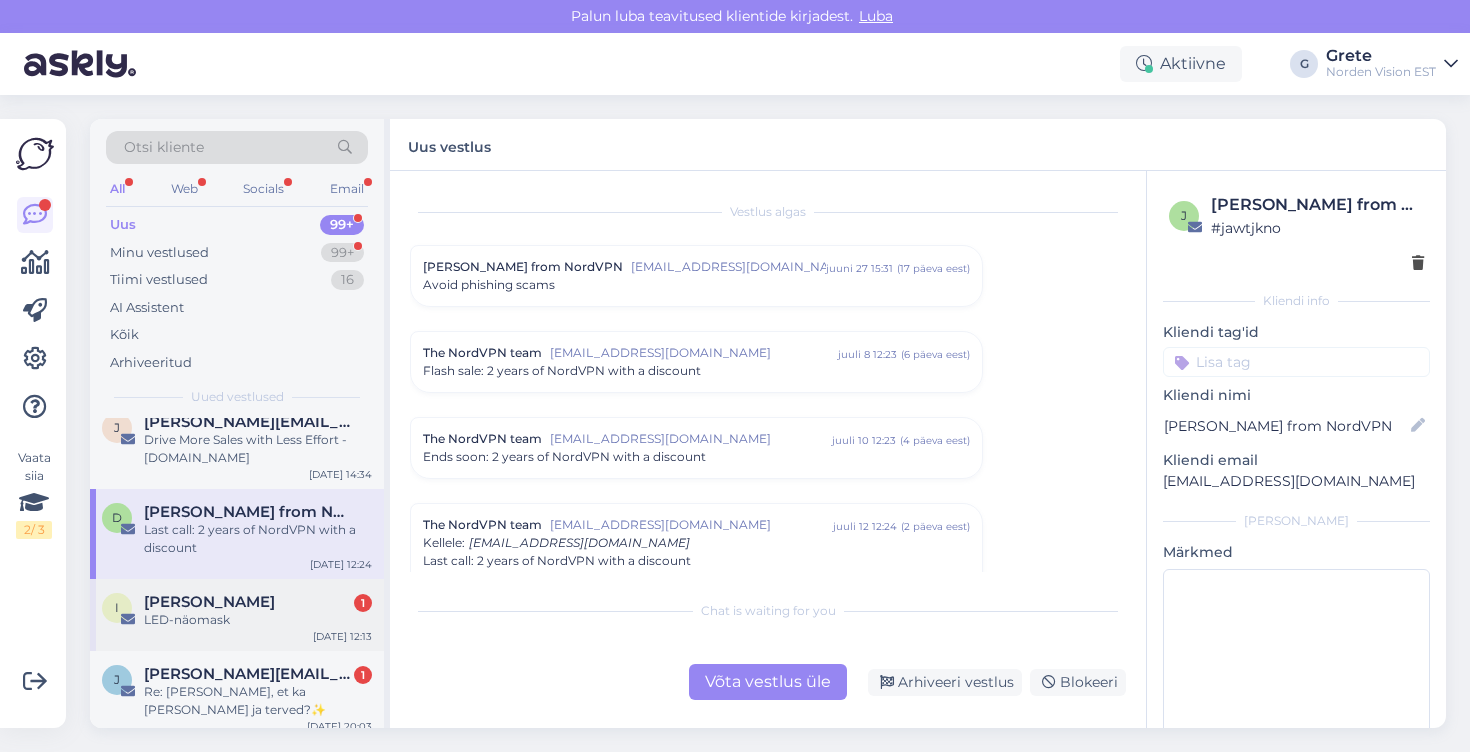 scroll, scrollTop: 75, scrollLeft: 0, axis: vertical 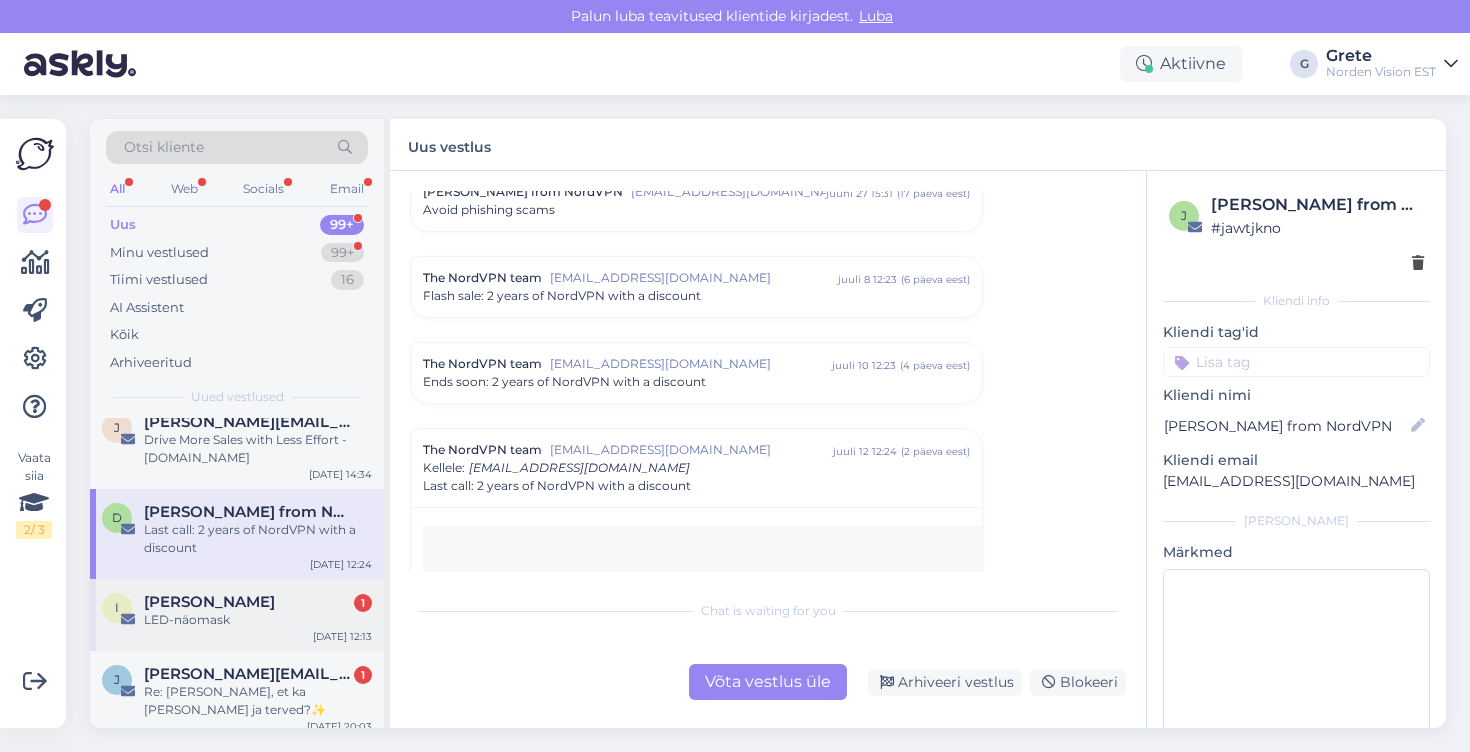 click on "[PERSON_NAME] 1" at bounding box center (258, 602) 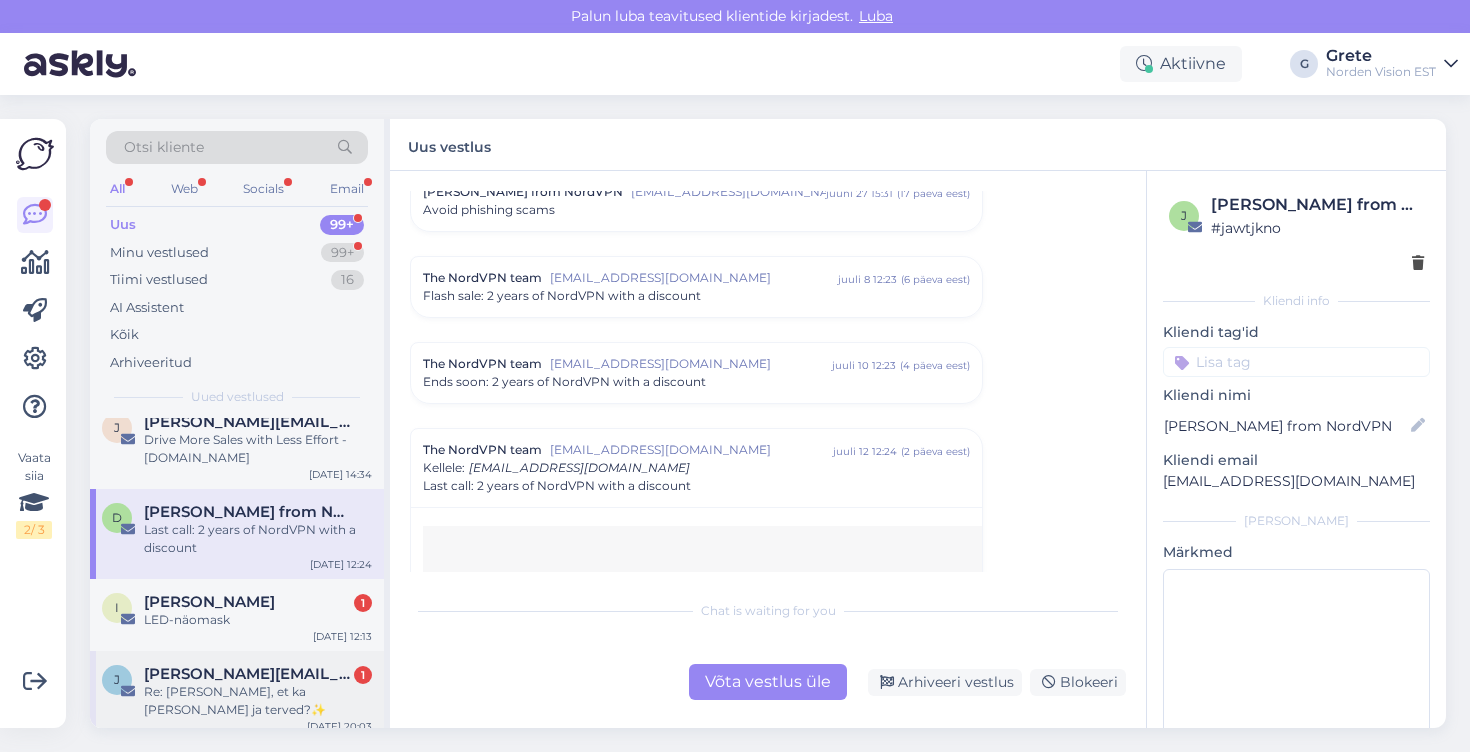 scroll, scrollTop: 0, scrollLeft: 0, axis: both 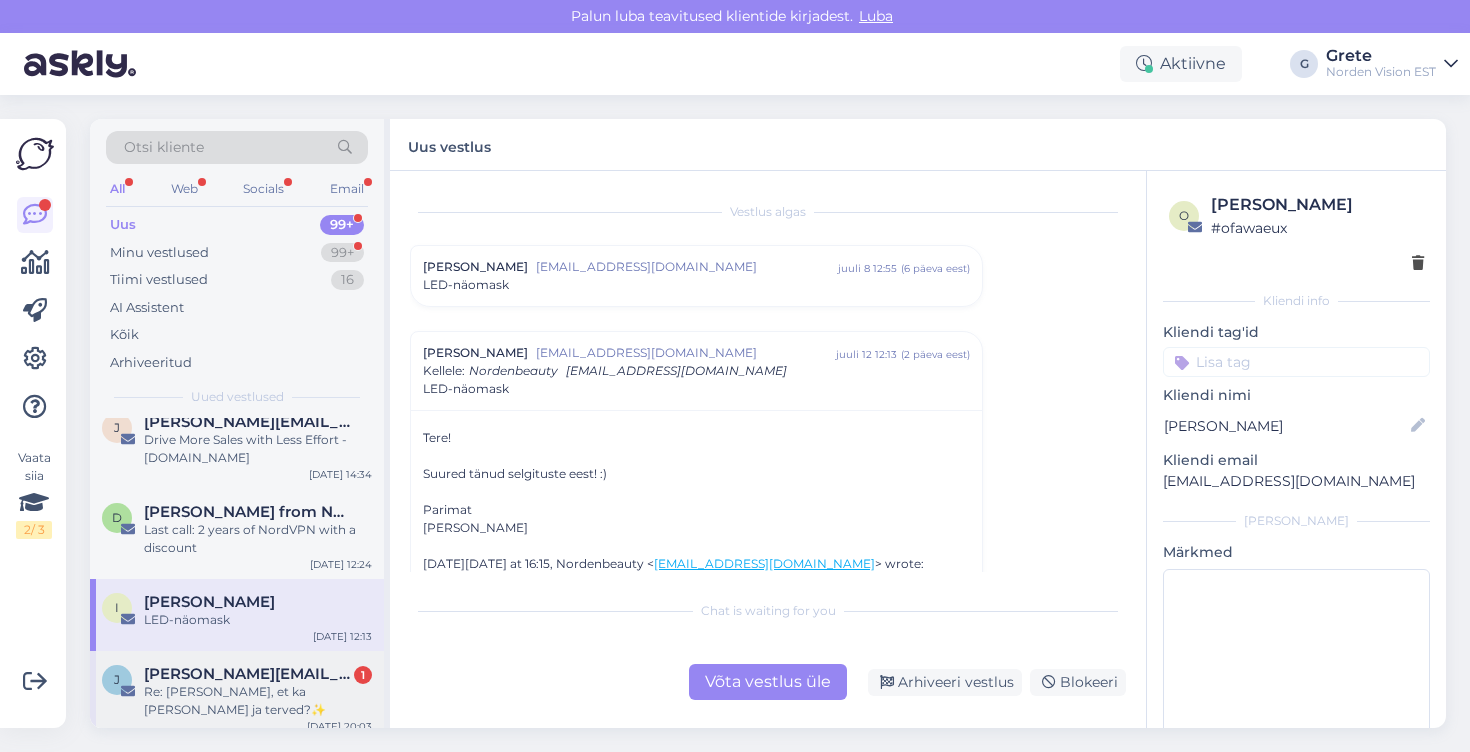 click on "[PERSON_NAME][EMAIL_ADDRESS][DOMAIN_NAME]" at bounding box center [248, 674] 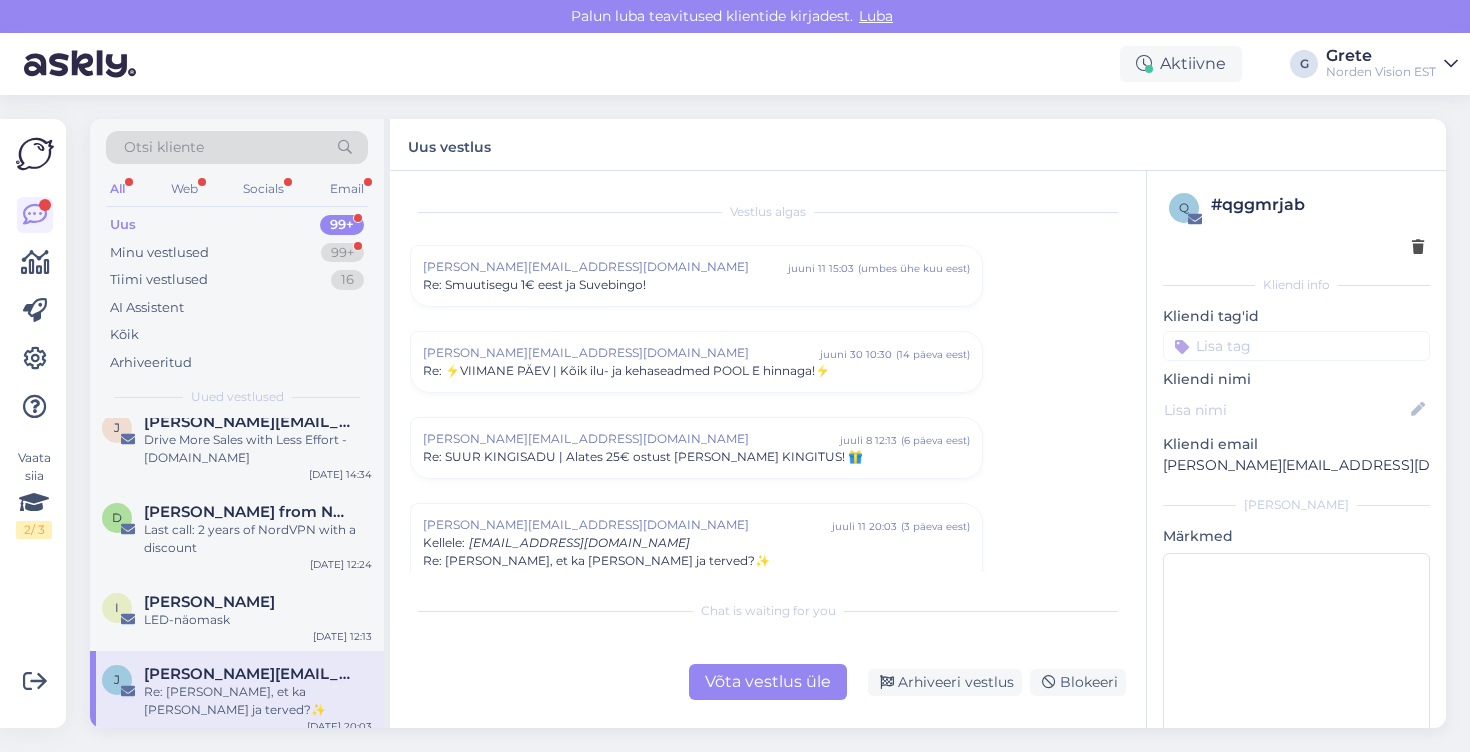 scroll, scrollTop: 75, scrollLeft: 0, axis: vertical 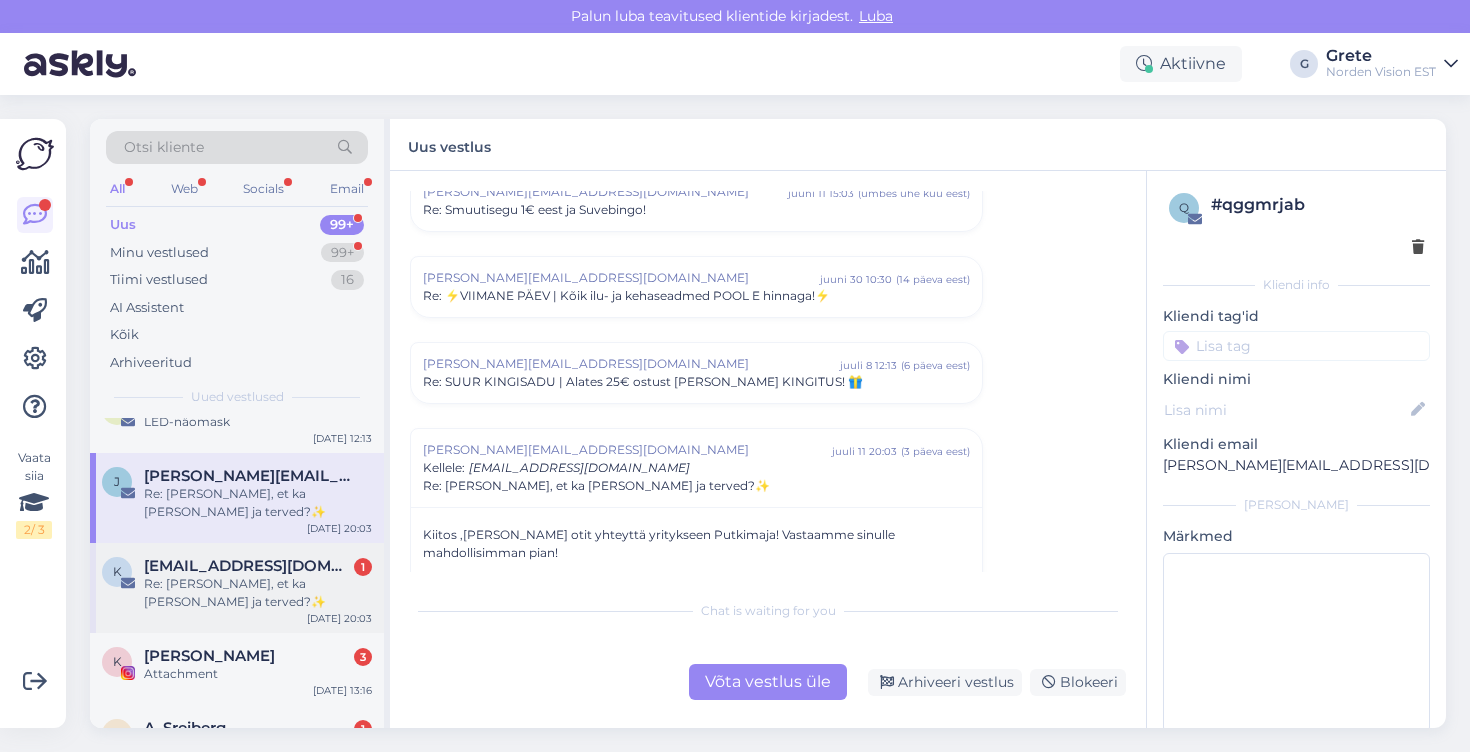 click on "Re:  [PERSON_NAME], et ka [PERSON_NAME] ja terved?✨" at bounding box center (258, 593) 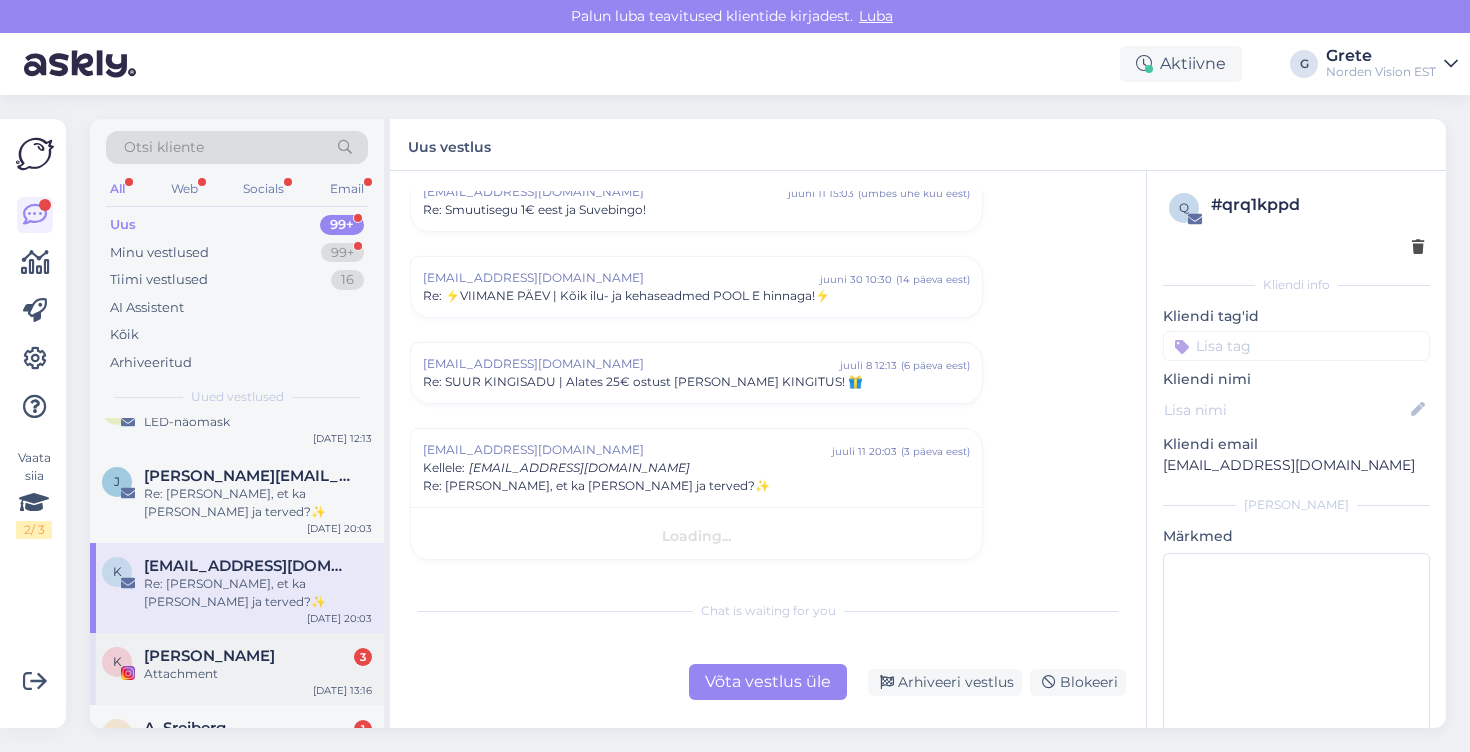 click on "K [PERSON_NAME] 3 Attachment [DATE] 13:16" at bounding box center [237, 669] 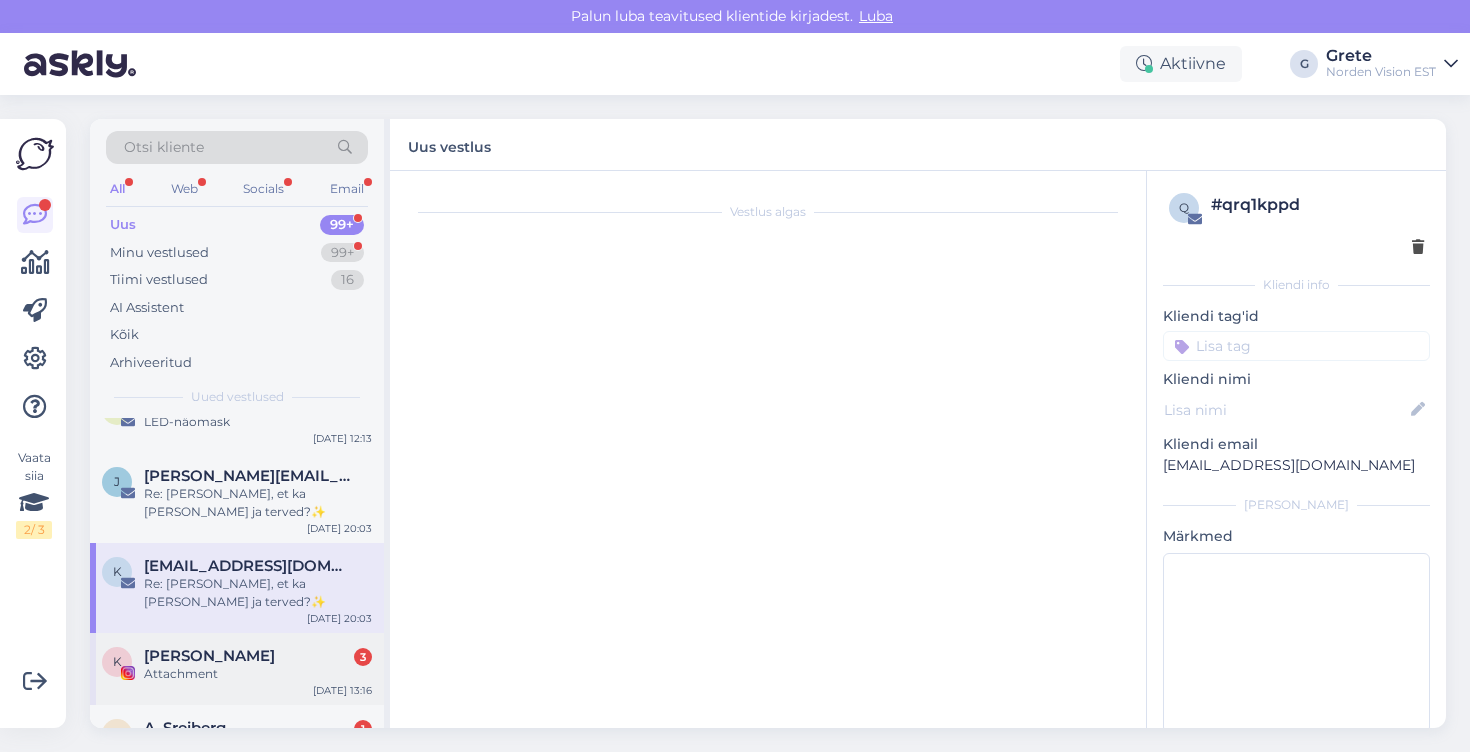 scroll, scrollTop: 10813, scrollLeft: 0, axis: vertical 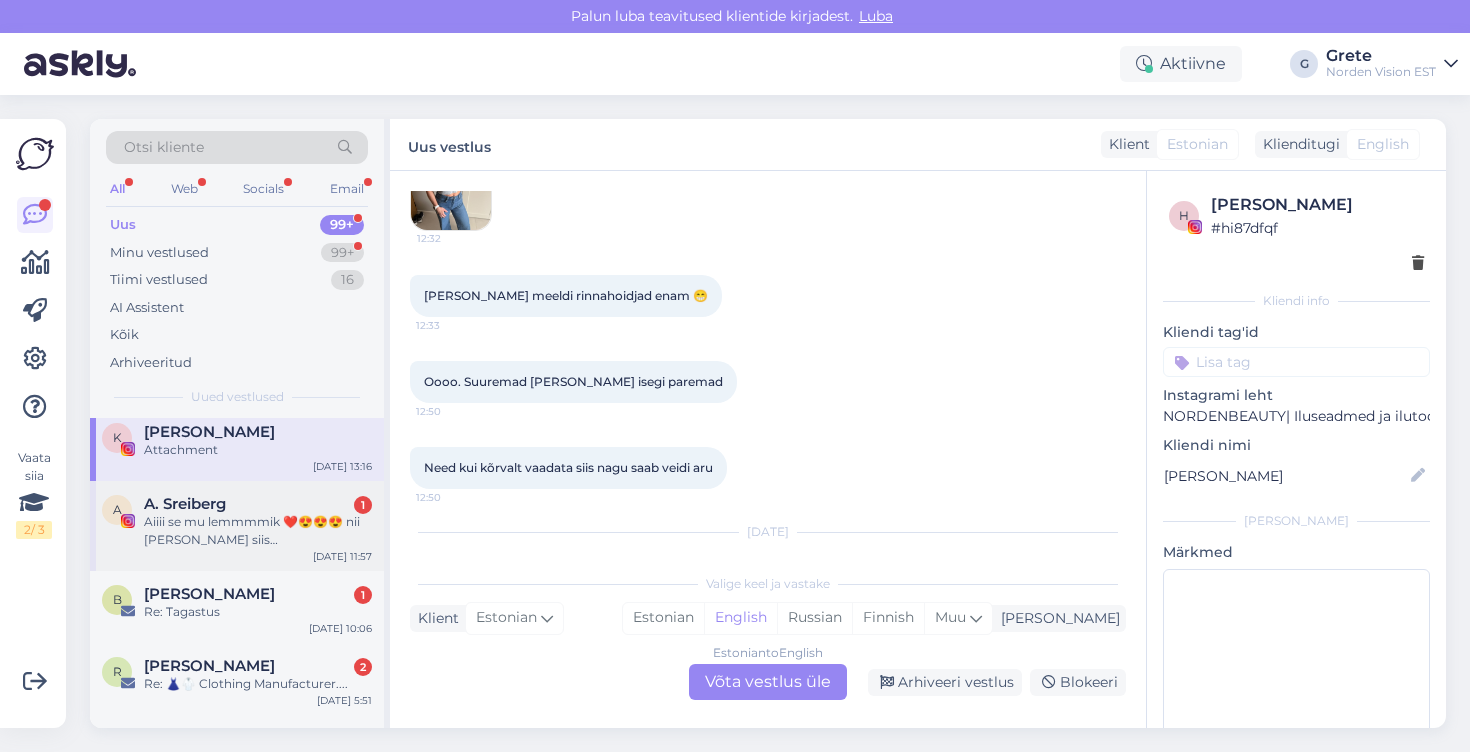 click on "A A. Sreiberg 1 Aiiii se mu lemmmmik ❤️😍😍😍 nii [PERSON_NAME] siis [PERSON_NAME] kasutadagi seda sest nii hea on 😬 [DATE] 11:57" at bounding box center (237, 526) 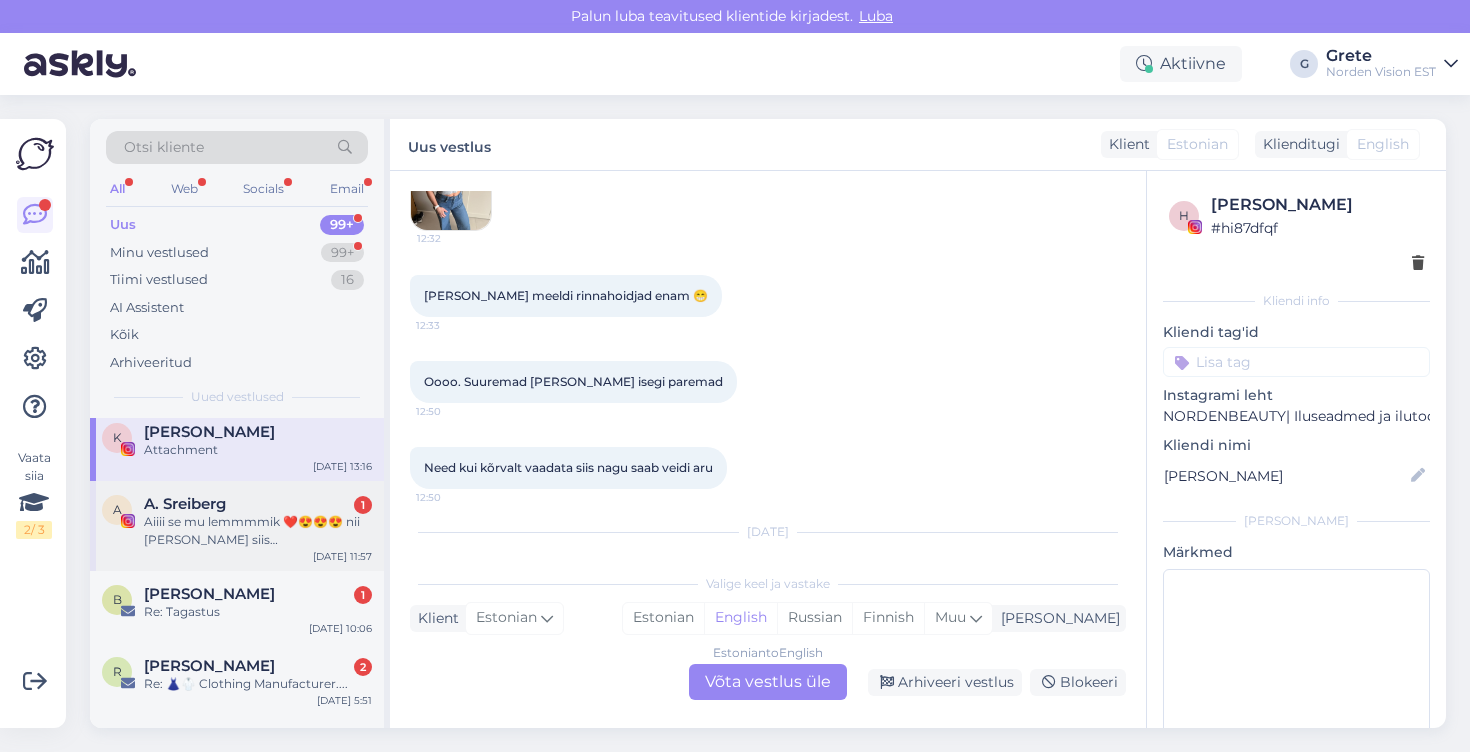 scroll, scrollTop: 0, scrollLeft: 0, axis: both 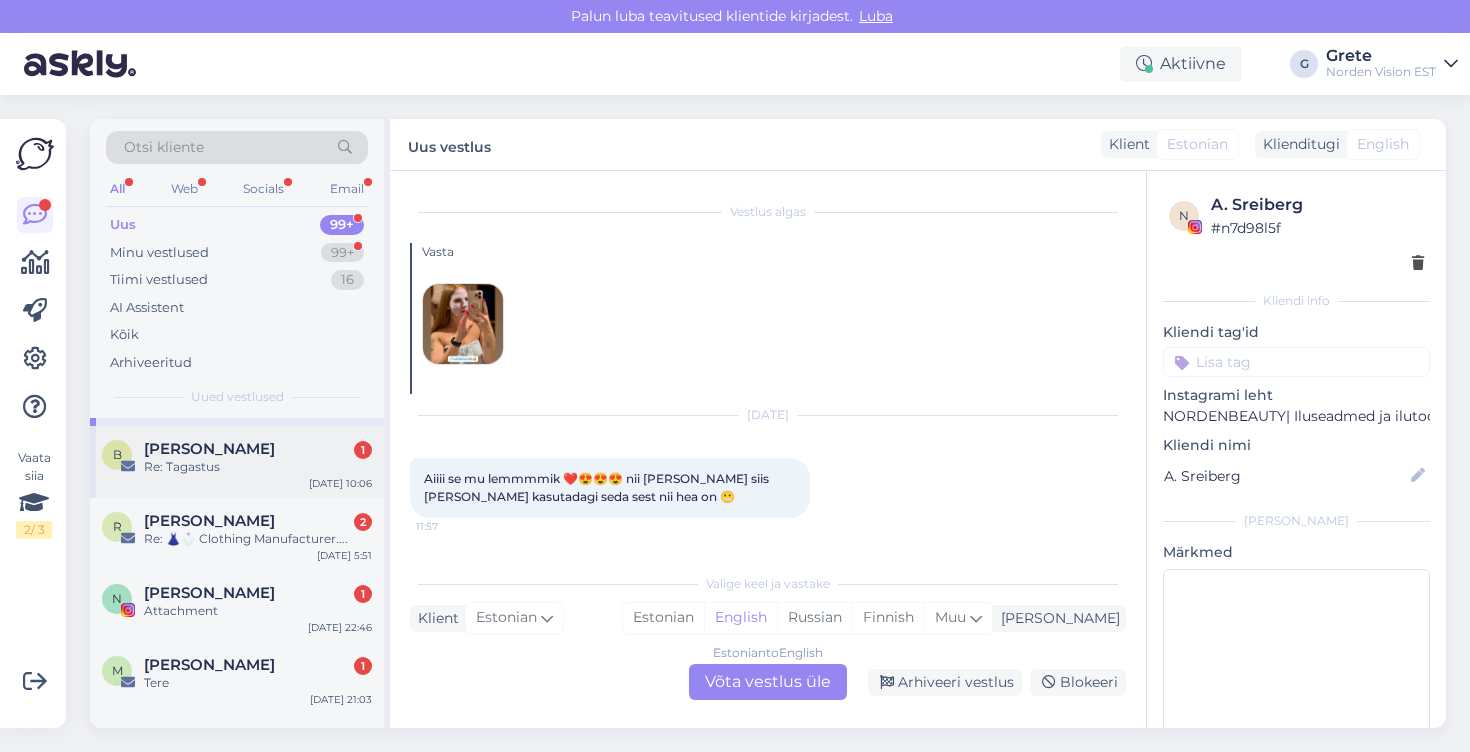 click on "[PERSON_NAME] 1" at bounding box center [258, 449] 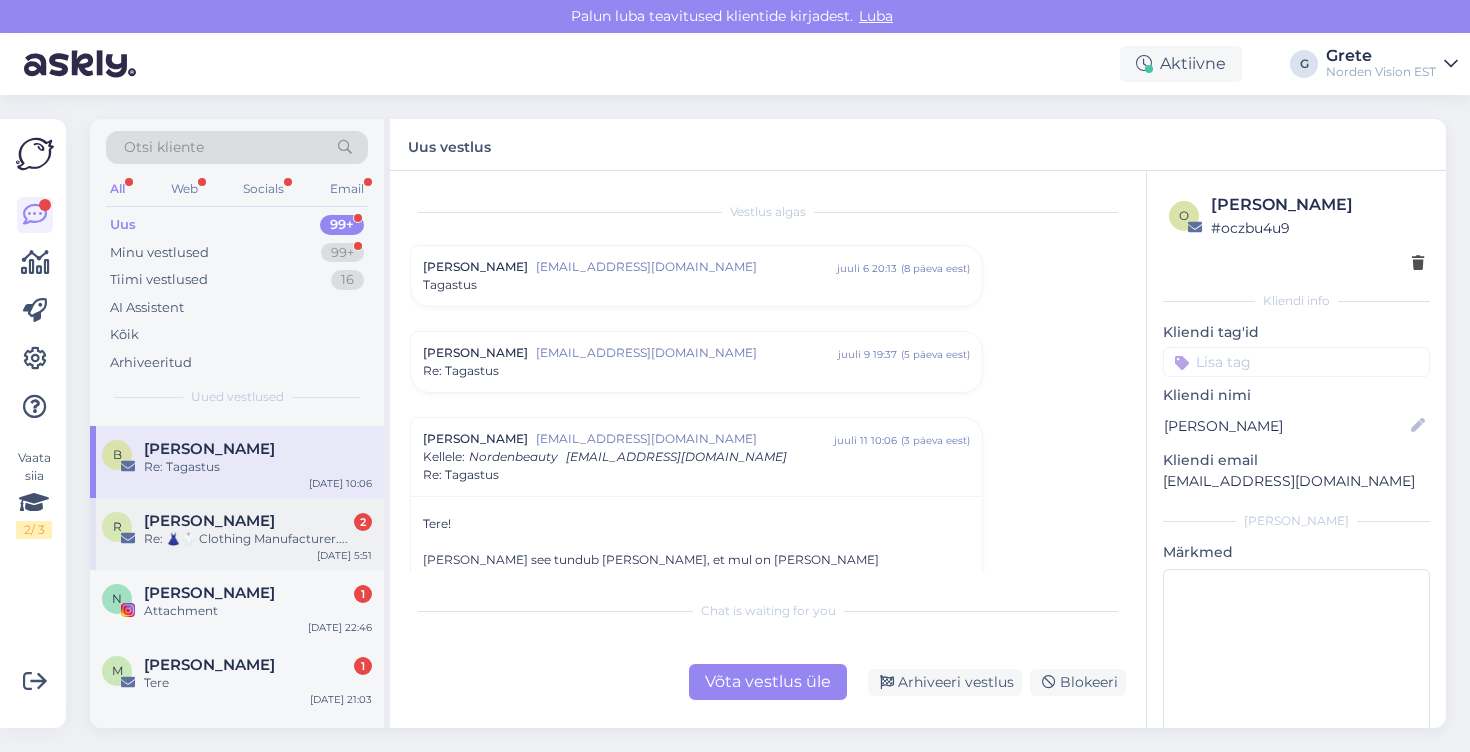 click on "Re: 👗🥼 Clothing Manufacturer...." at bounding box center [258, 539] 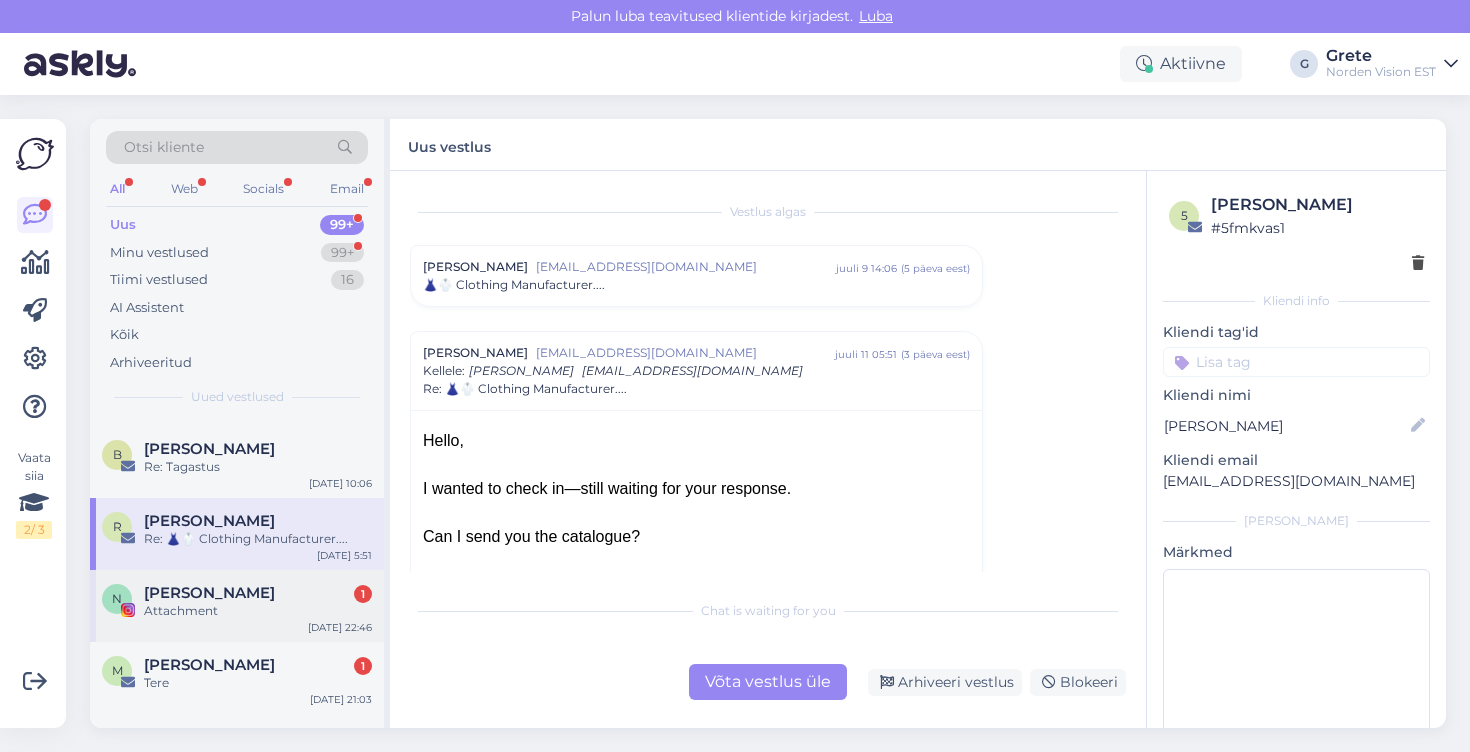 click on "Attachment" at bounding box center (258, 611) 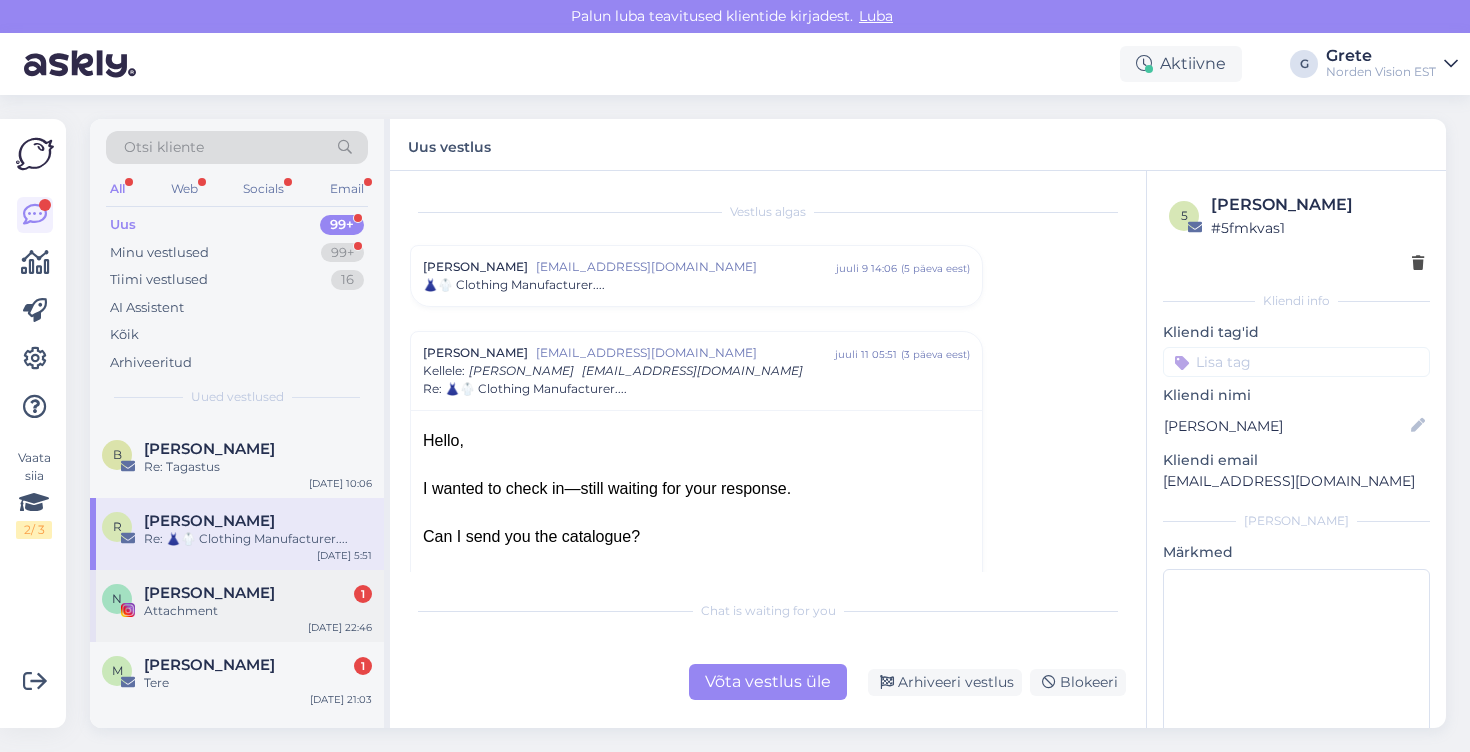 scroll, scrollTop: 1440, scrollLeft: 0, axis: vertical 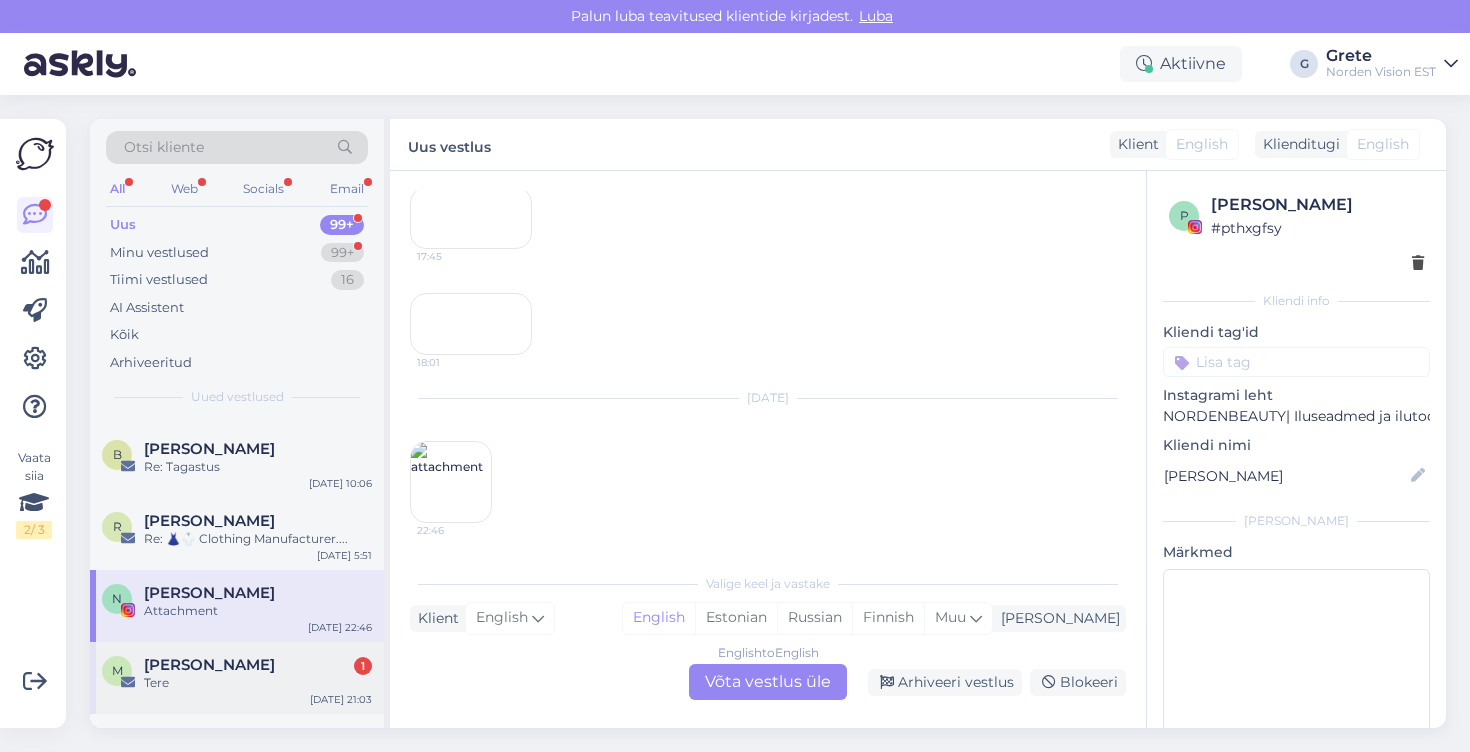 click on "[PERSON_NAME] 1" at bounding box center (258, 665) 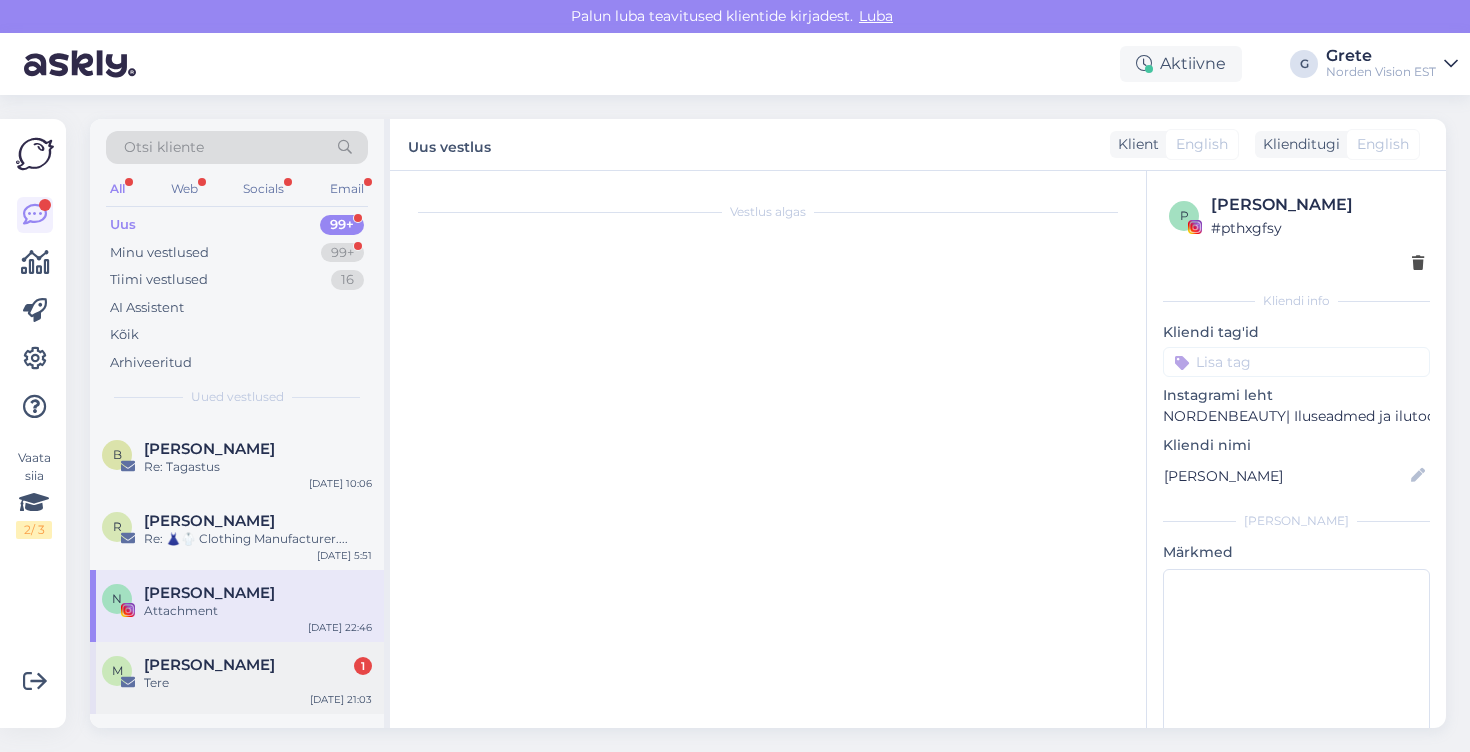 scroll, scrollTop: 0, scrollLeft: 0, axis: both 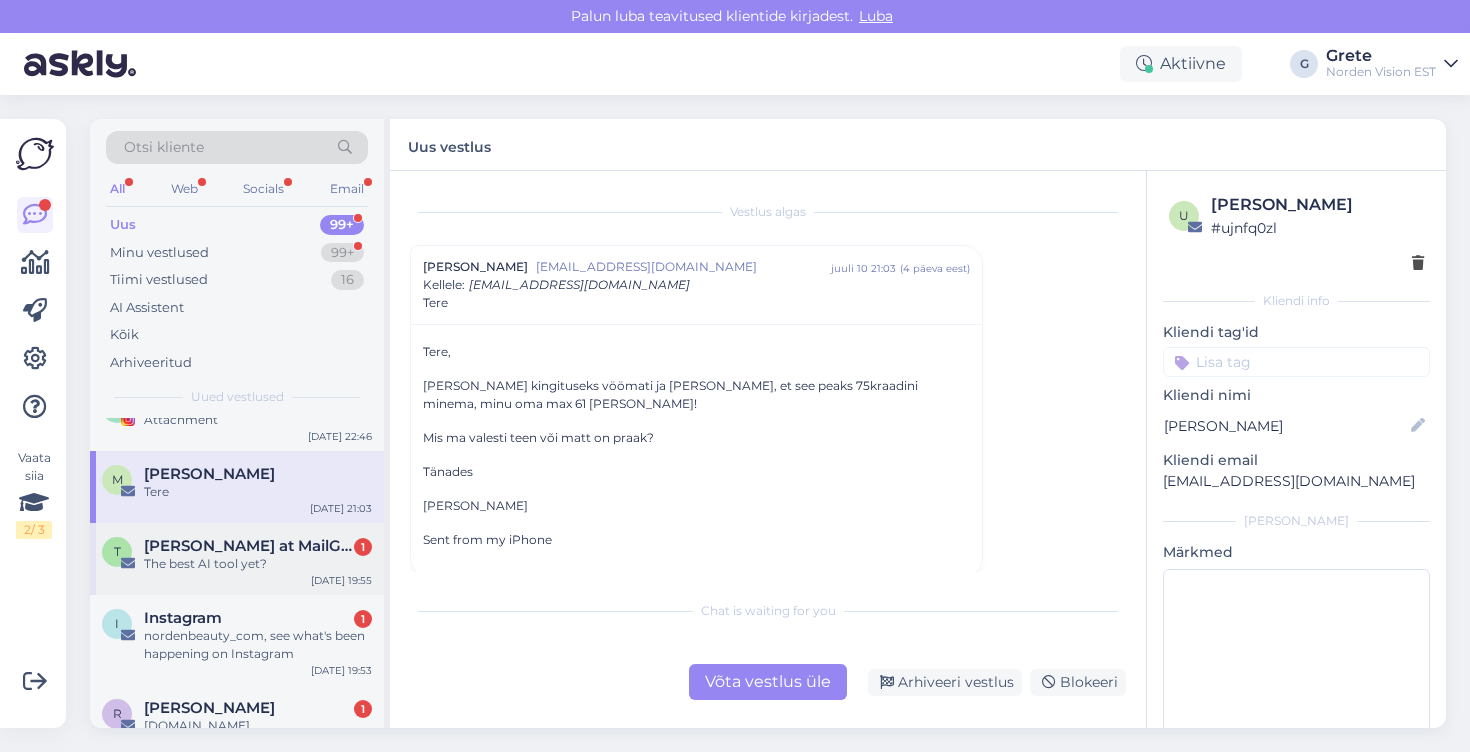 click on "The best AI tool yet?" at bounding box center [258, 564] 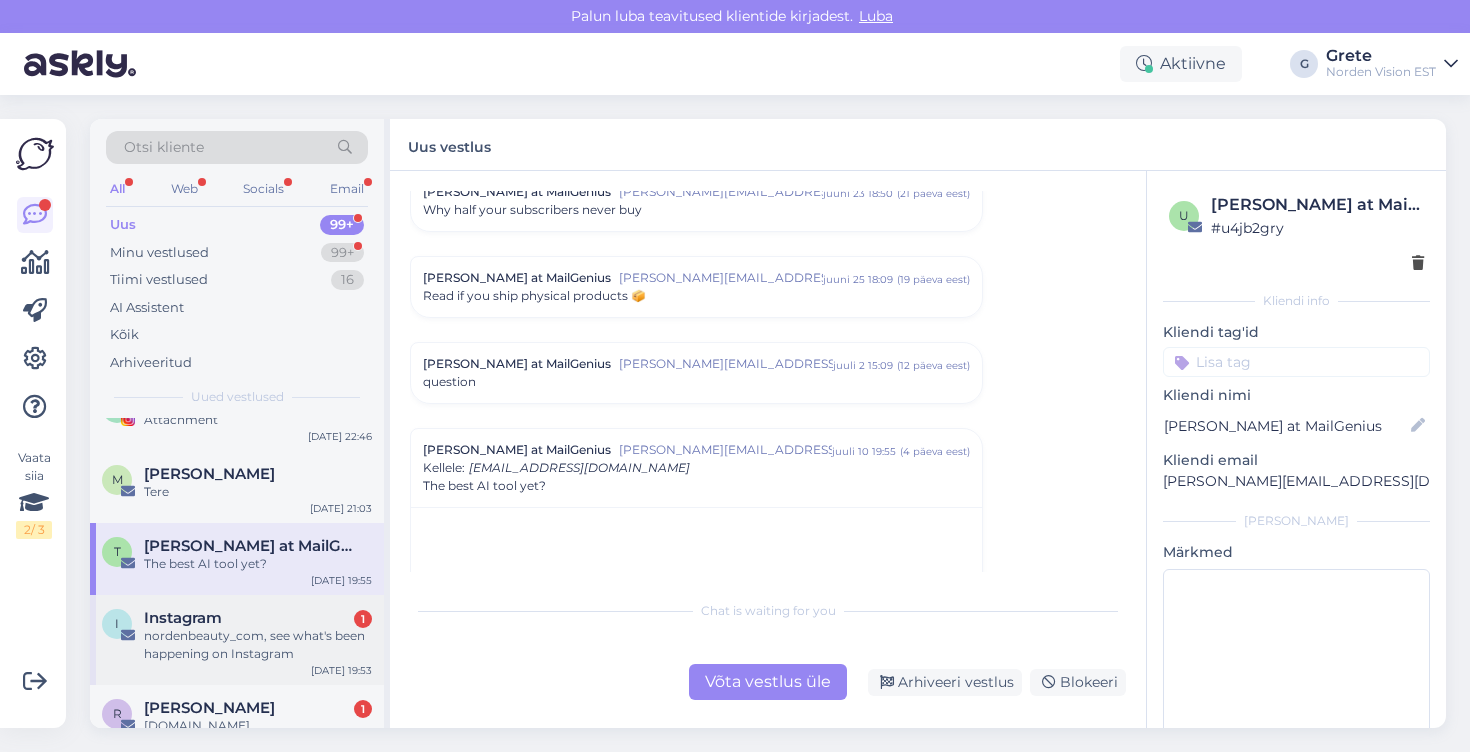 click on "nordenbeauty_com, see what's been happening on Instagram" at bounding box center (258, 645) 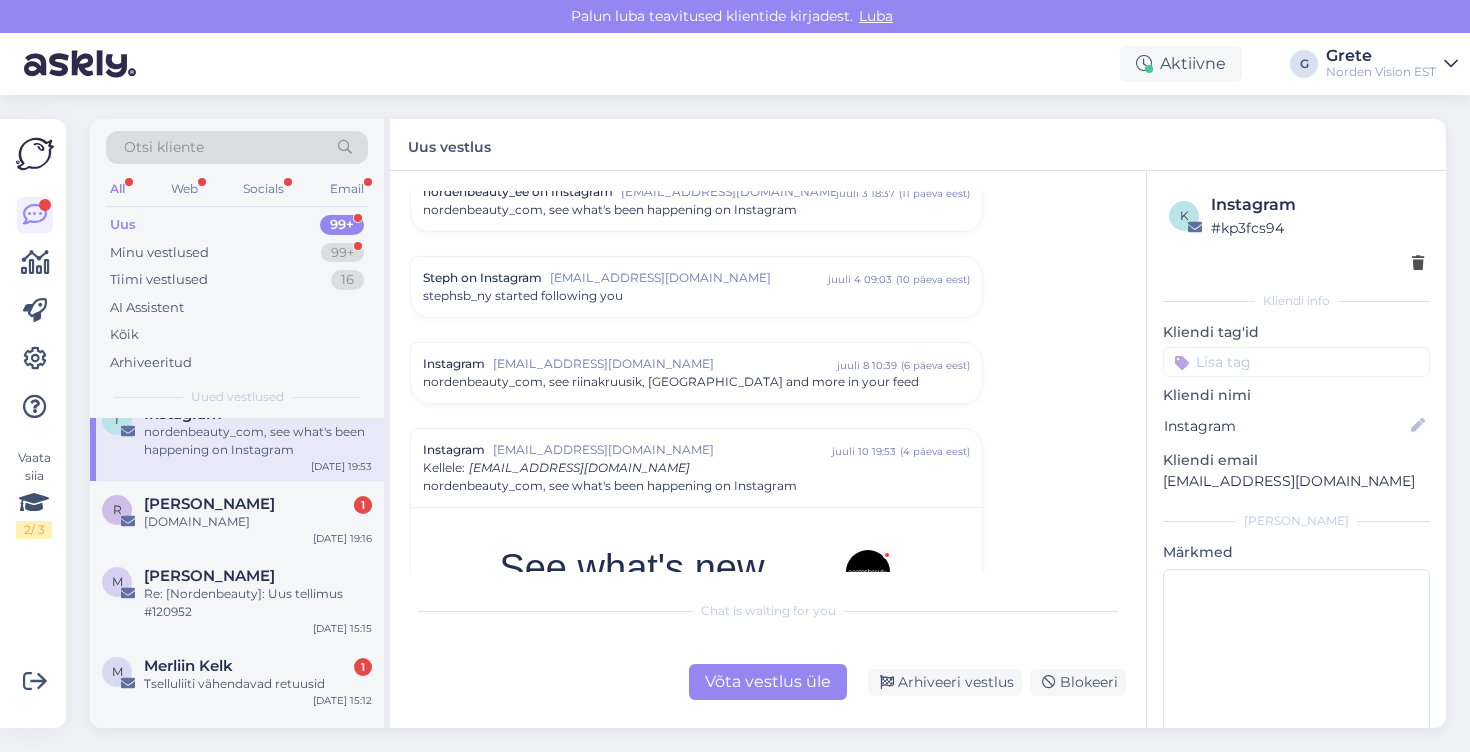 scroll, scrollTop: 2312, scrollLeft: 0, axis: vertical 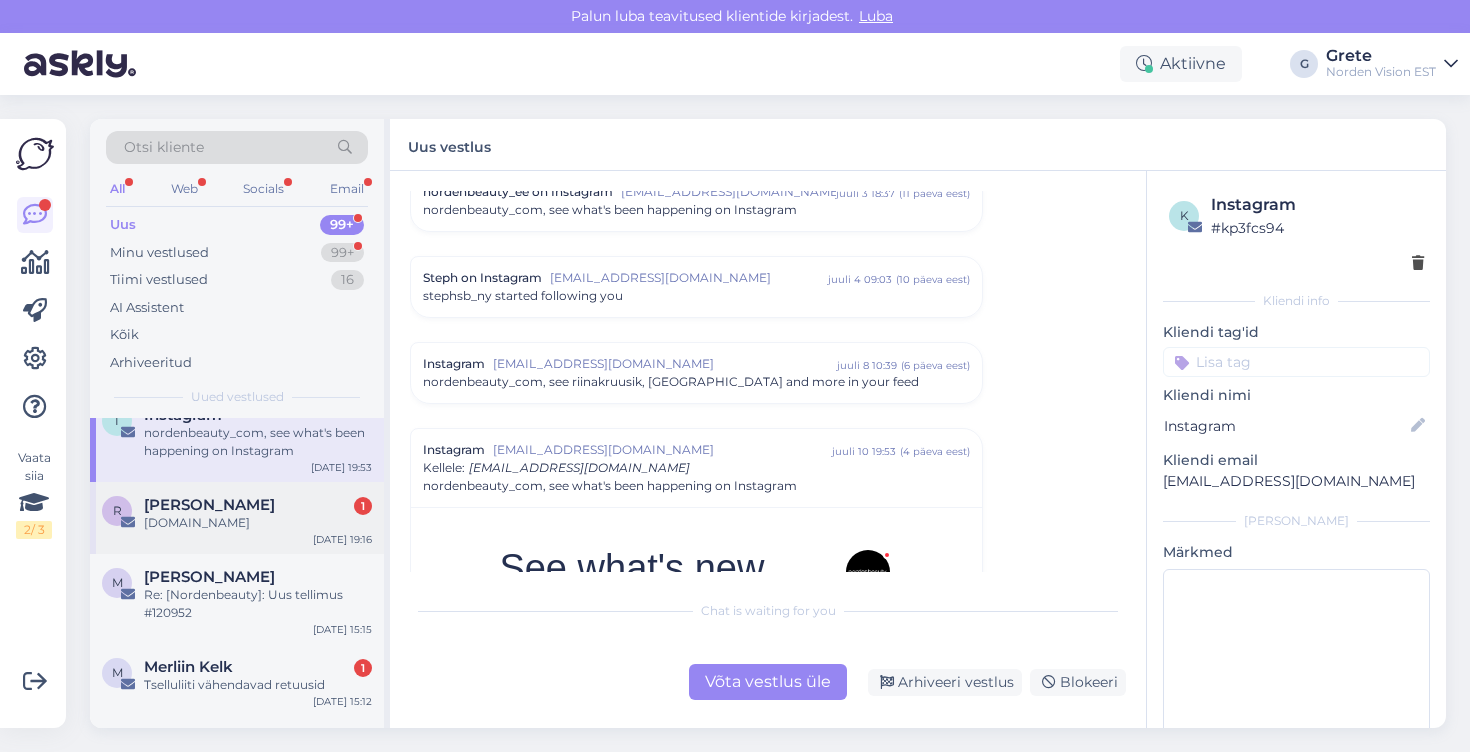 click on "R [PERSON_NAME] 1 [DOMAIN_NAME] [DATE] 19:16" at bounding box center [237, 518] 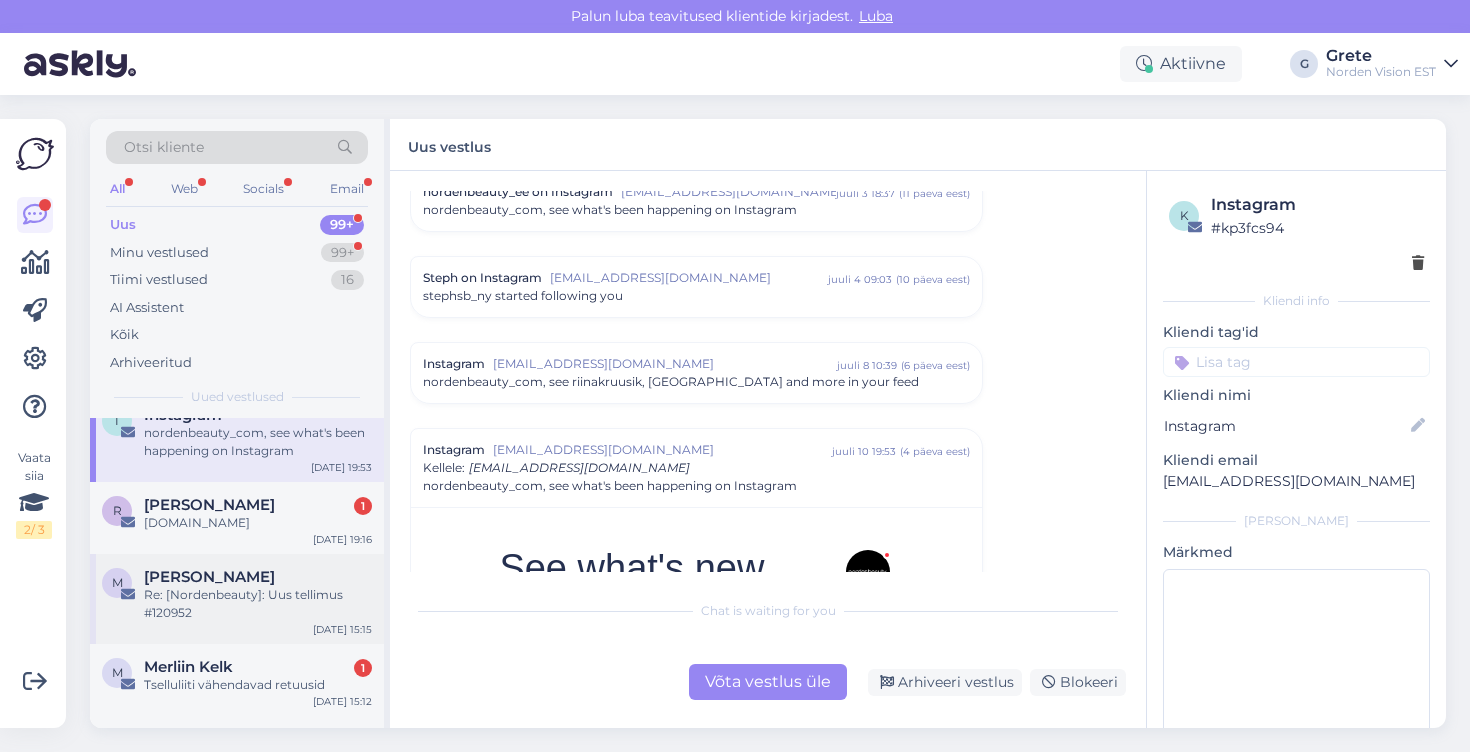 scroll, scrollTop: 0, scrollLeft: 0, axis: both 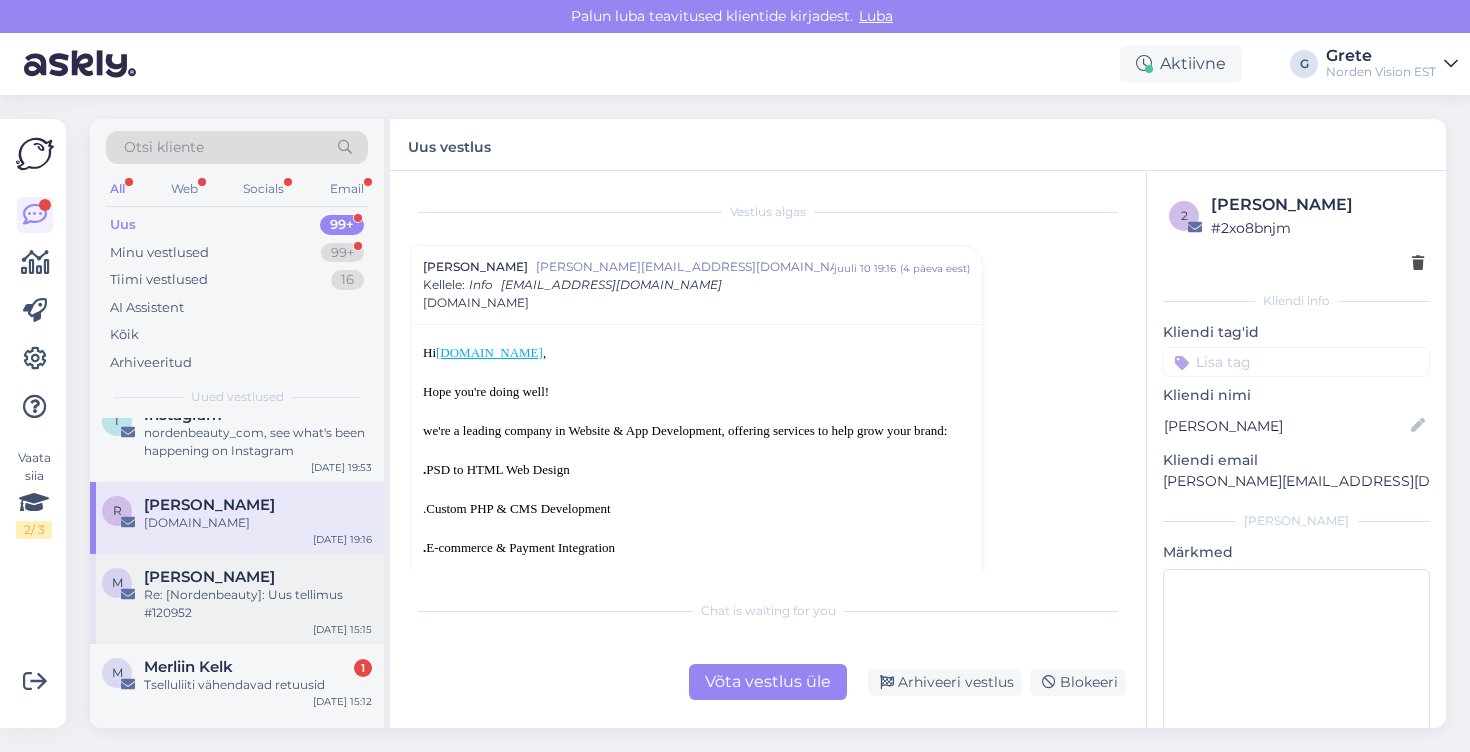 click on "[PERSON_NAME]" at bounding box center (258, 577) 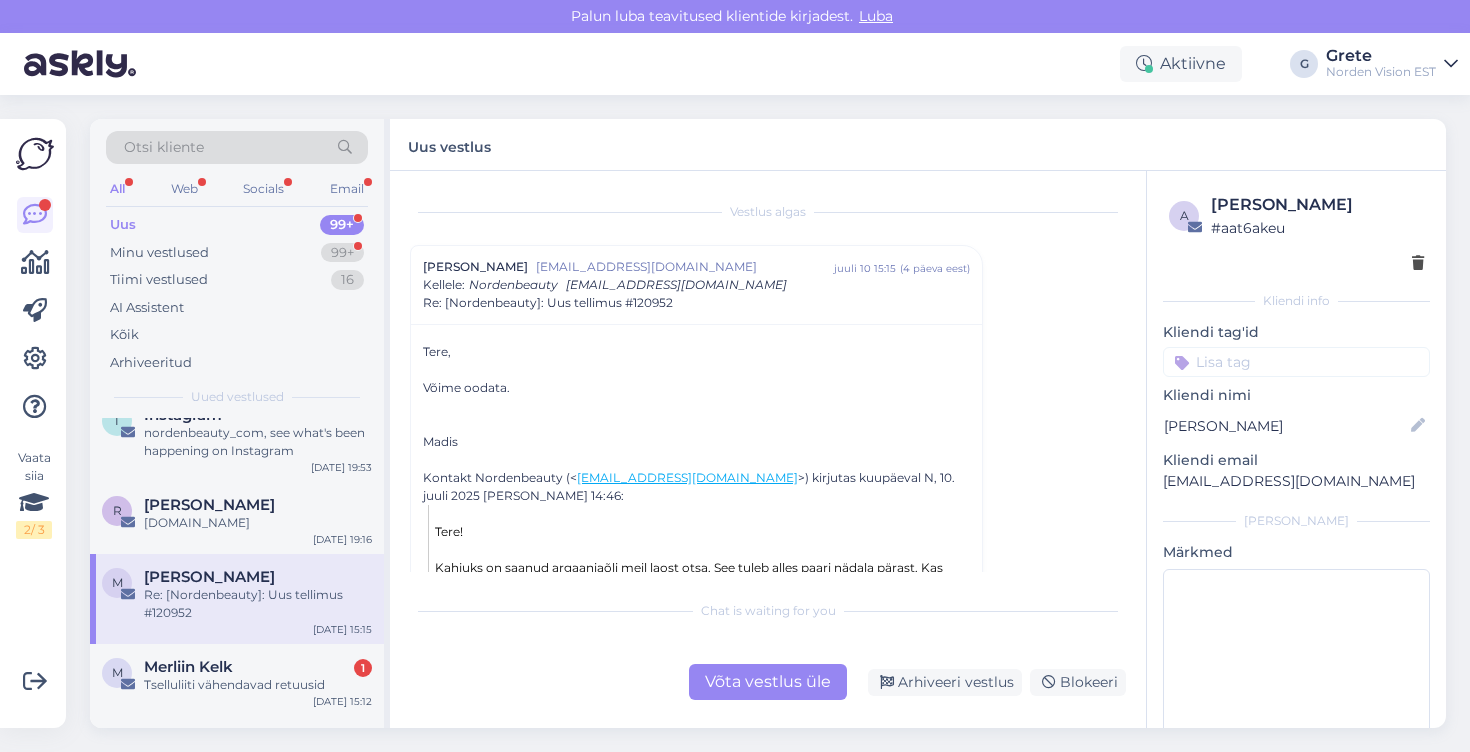 scroll, scrollTop: 2491, scrollLeft: 0, axis: vertical 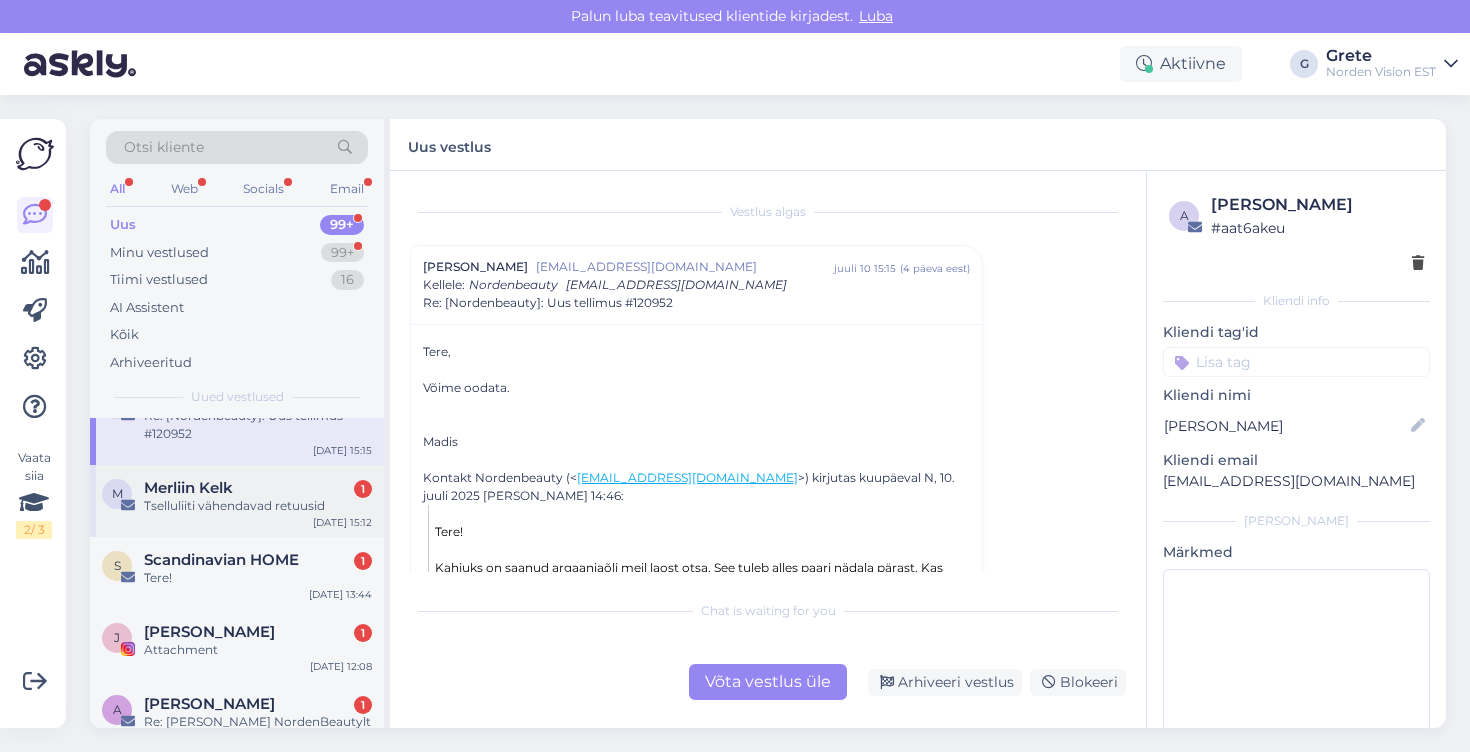 click on "M Merliin Kelk 1 Tselluliiti vähendavad retuusid [DATE] 15:12" at bounding box center (237, 501) 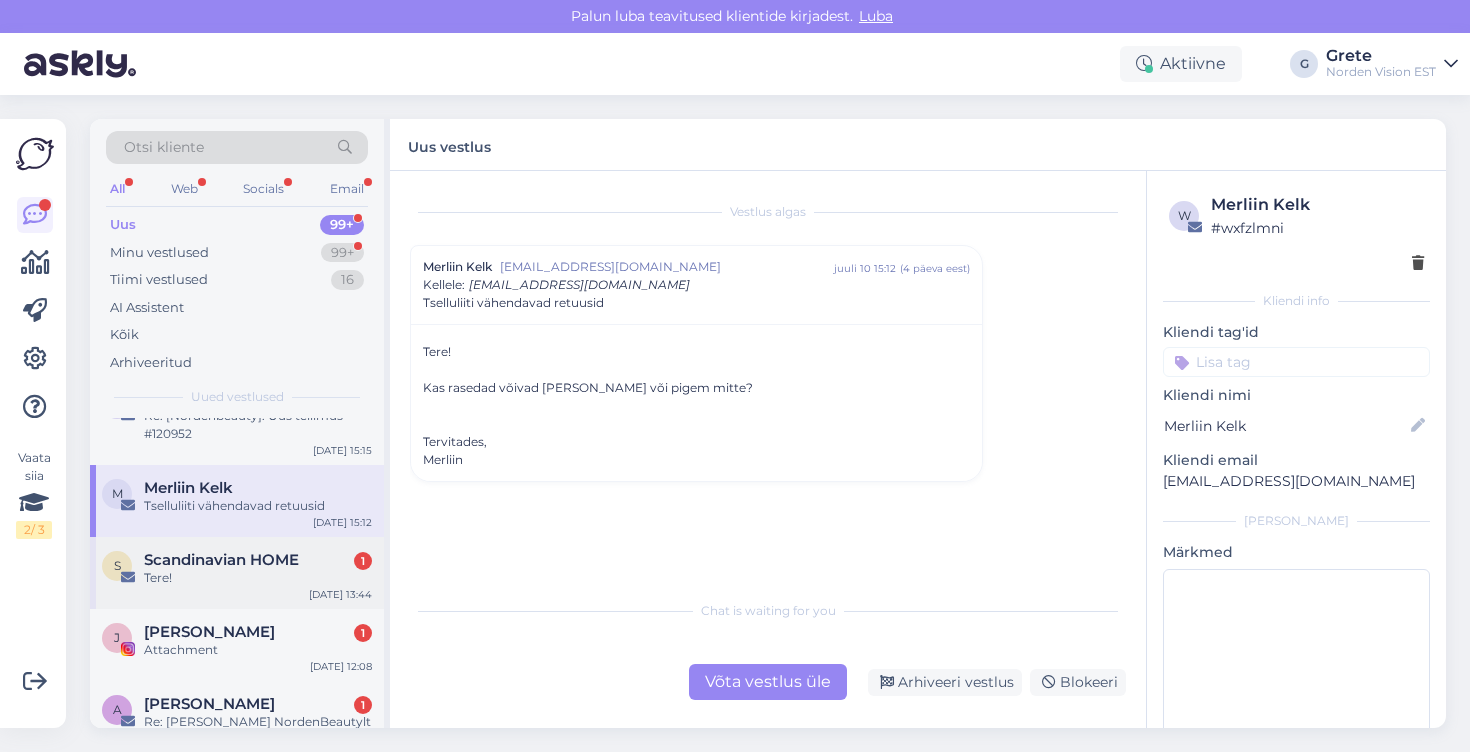 click on "Scandinavian HOME" at bounding box center (221, 560) 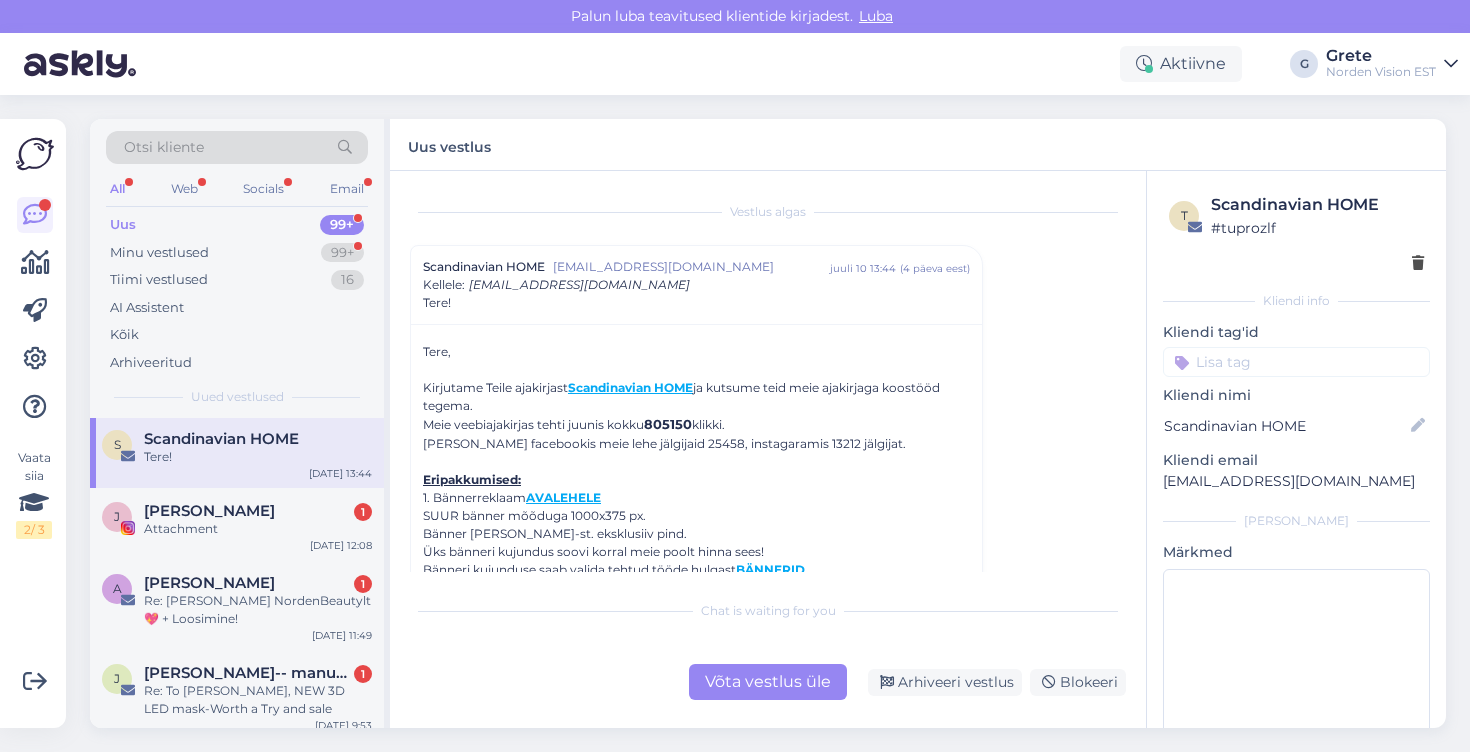 scroll, scrollTop: 2646, scrollLeft: 0, axis: vertical 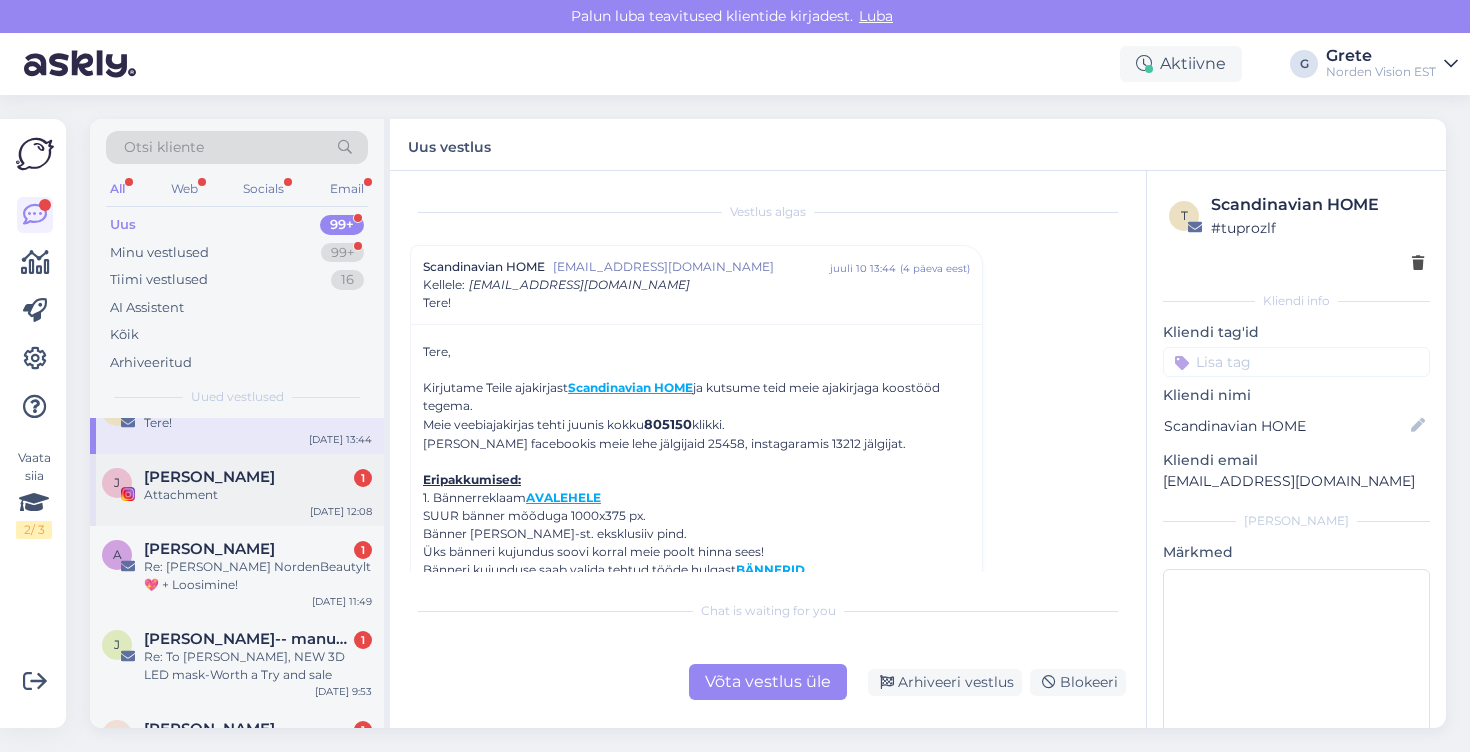 click on "Attachment" at bounding box center (258, 495) 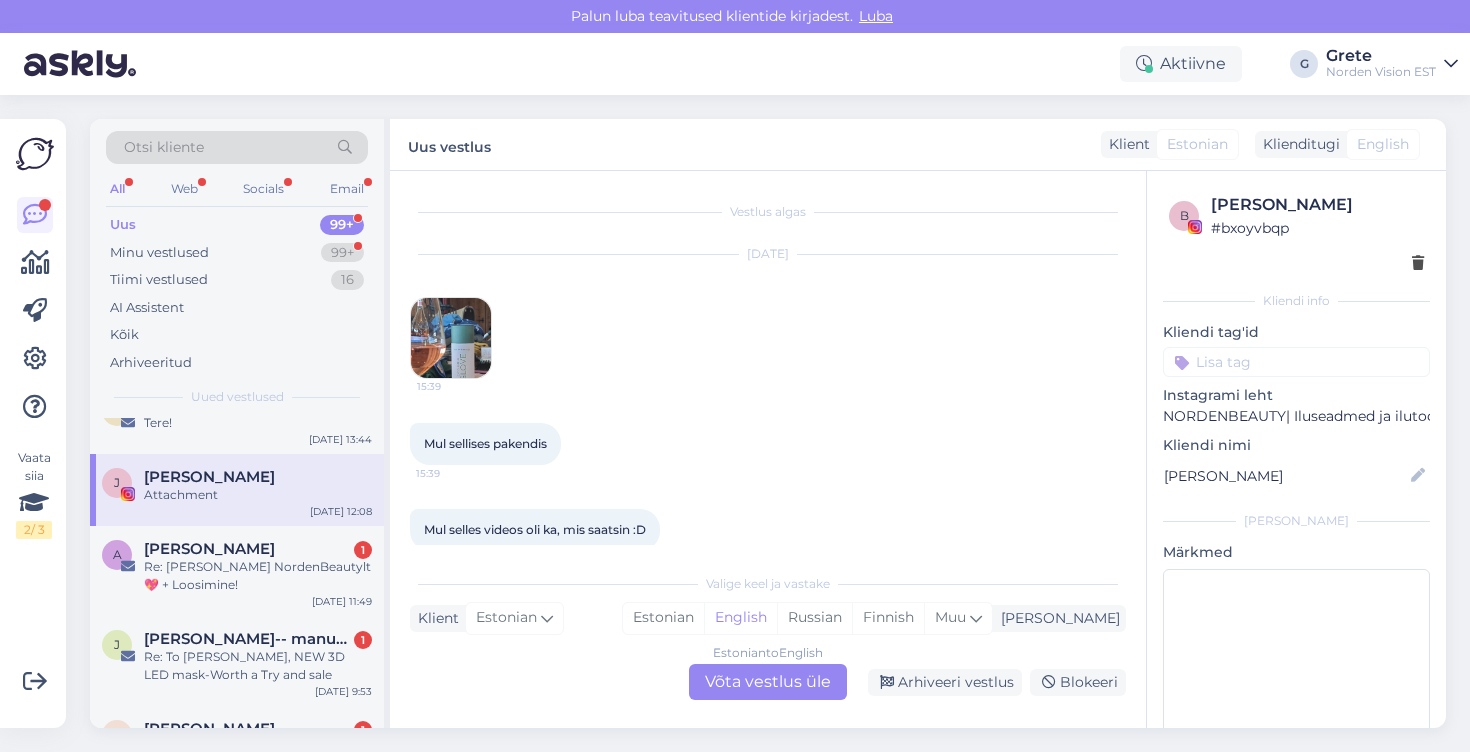 scroll, scrollTop: 11066, scrollLeft: 0, axis: vertical 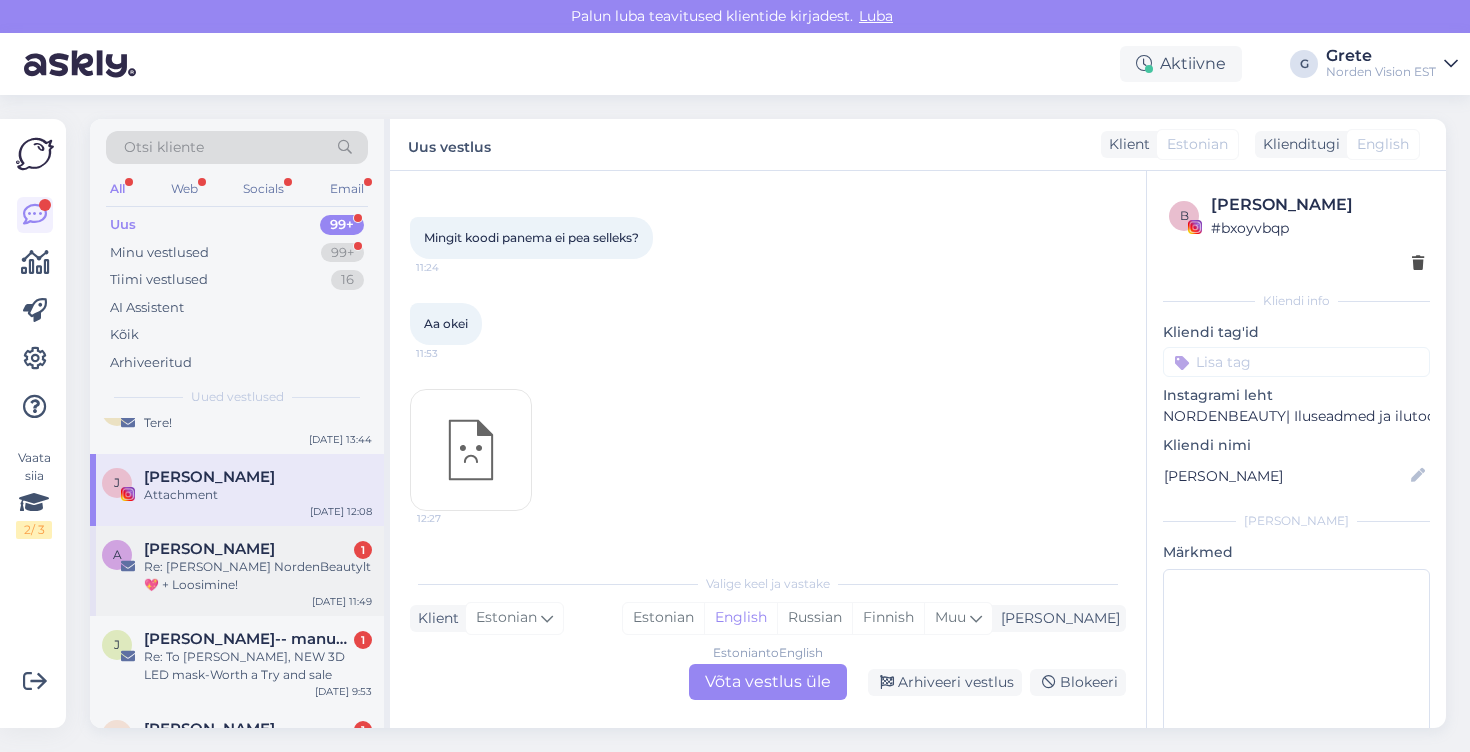 click on "Re: [PERSON_NAME] NordenBeautylt 💖 + Loosimine!" at bounding box center (258, 576) 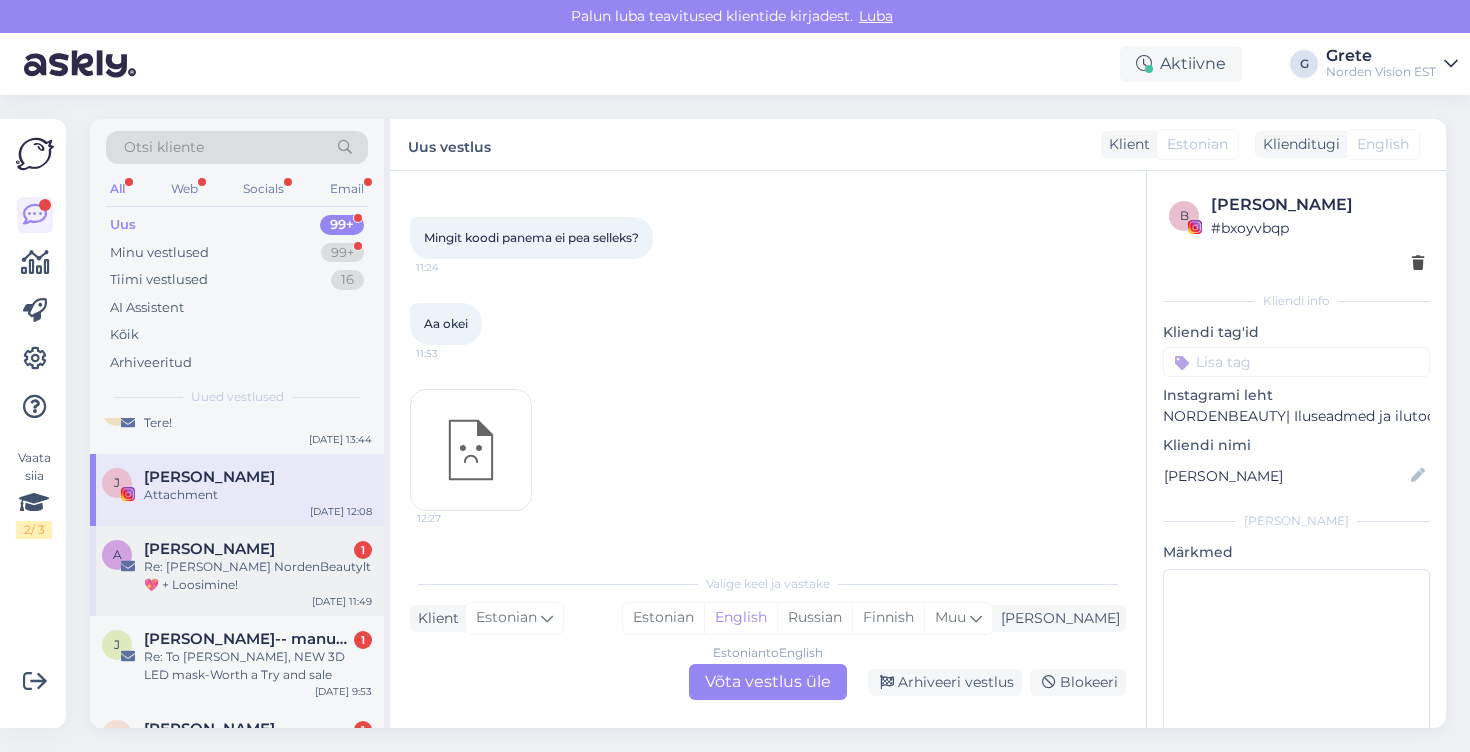 scroll, scrollTop: 0, scrollLeft: 0, axis: both 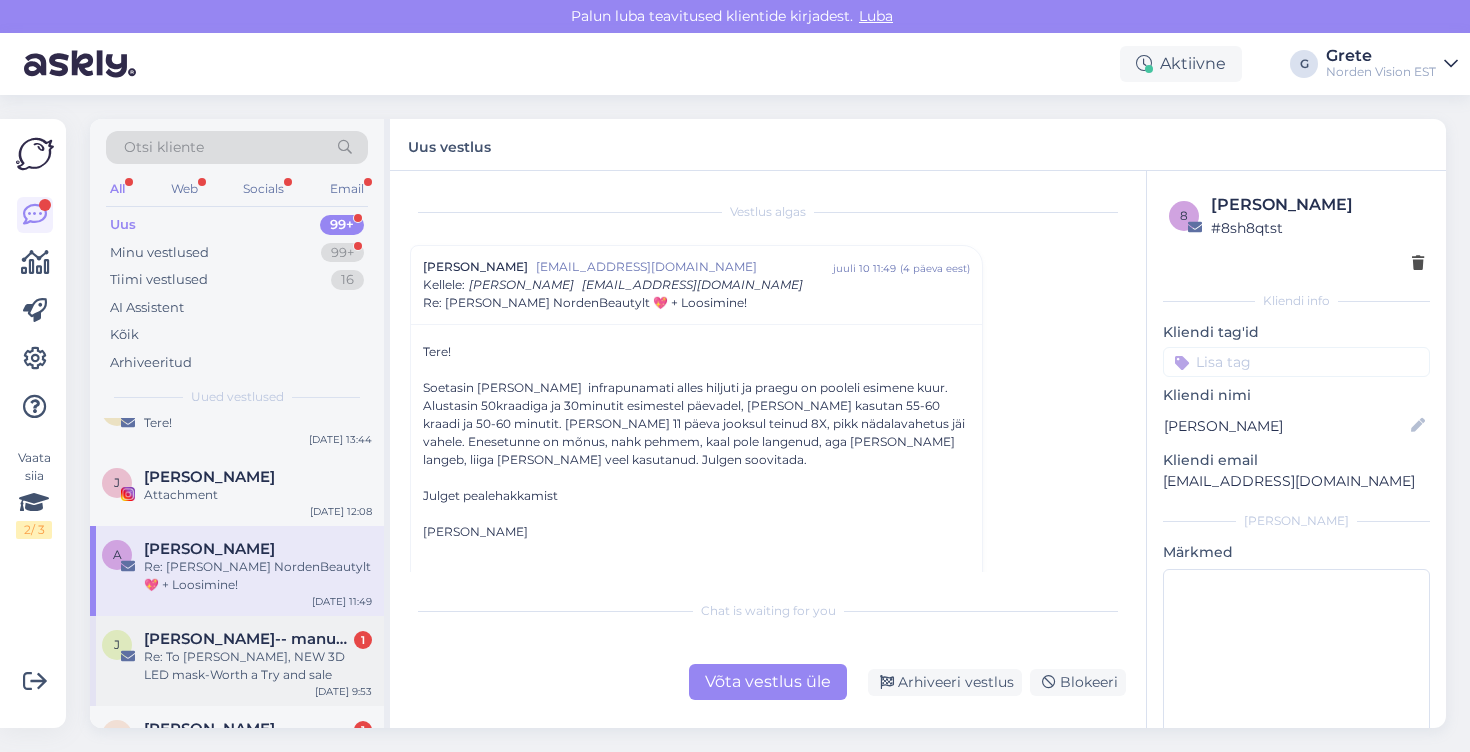 click on "Re:  To [PERSON_NAME], NEW 3D LED mask-Worth a Try and sale" at bounding box center [258, 666] 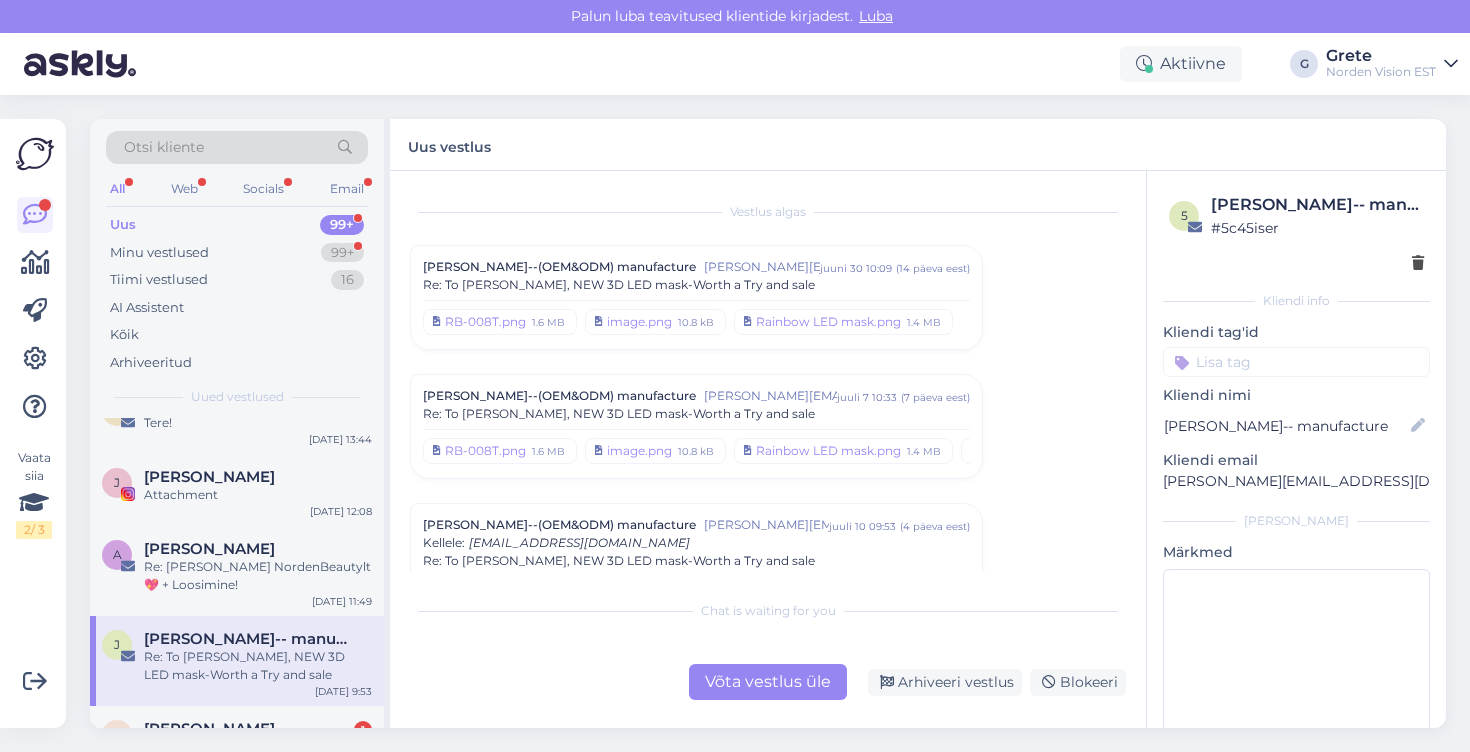 scroll, scrollTop: 136, scrollLeft: 0, axis: vertical 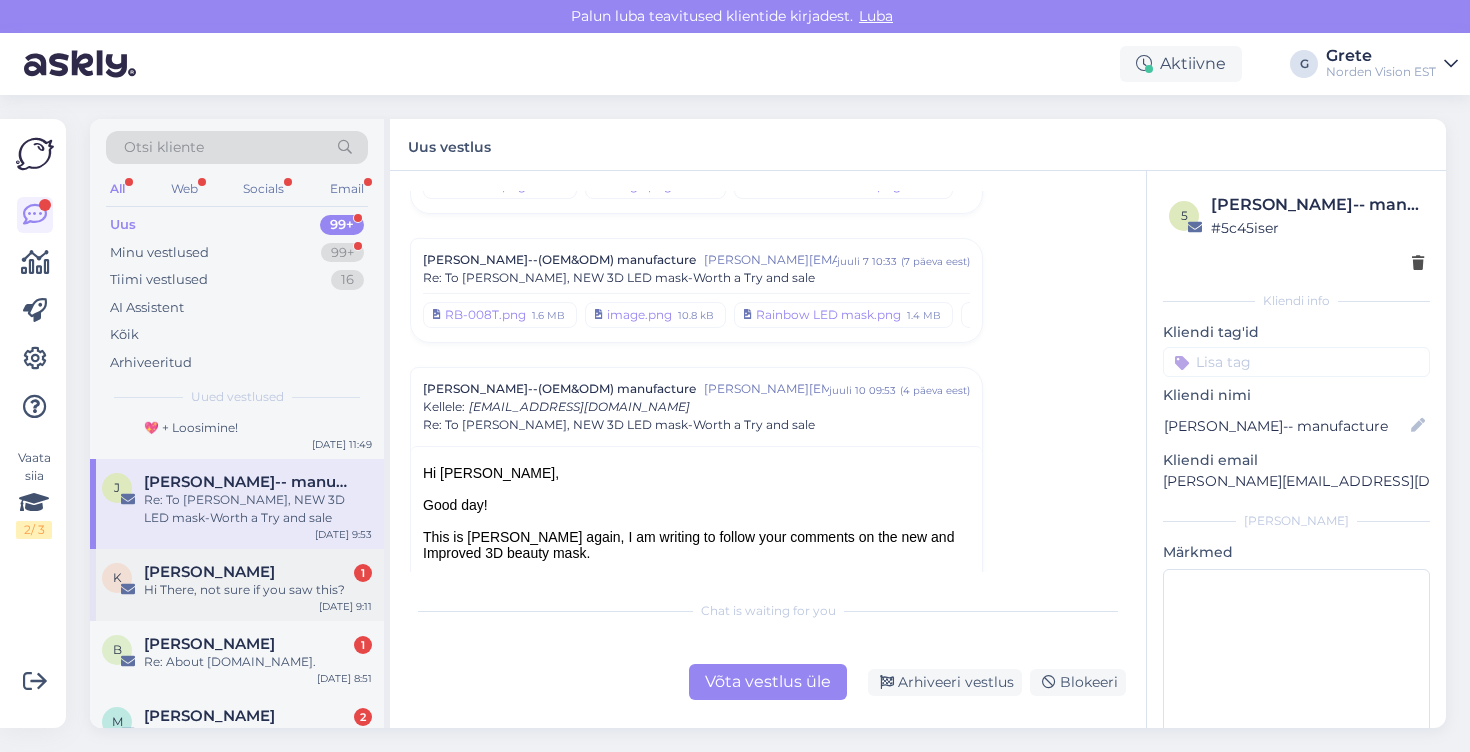 click on "K [PERSON_NAME] 1 Hi There, not sure if you saw this? [DATE] 9:11" at bounding box center (237, 585) 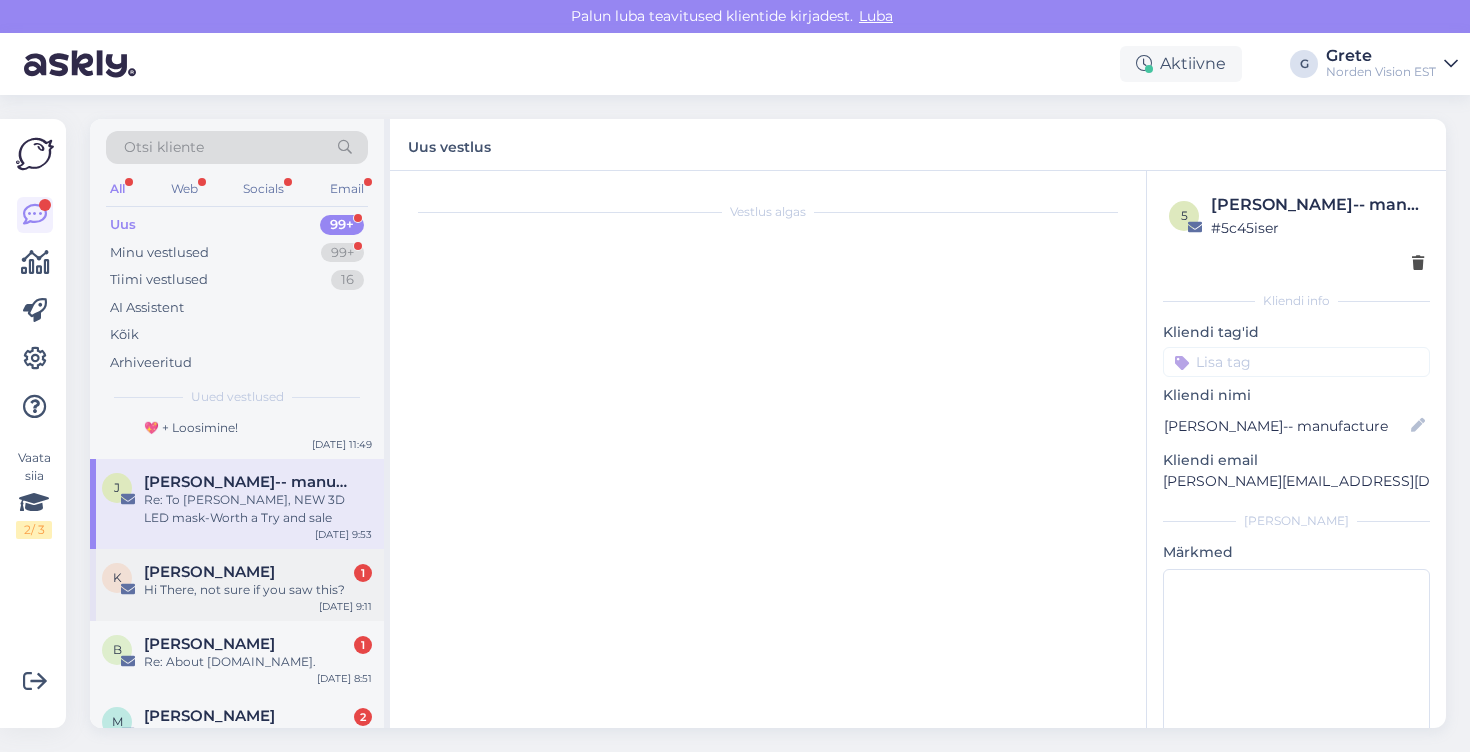 scroll 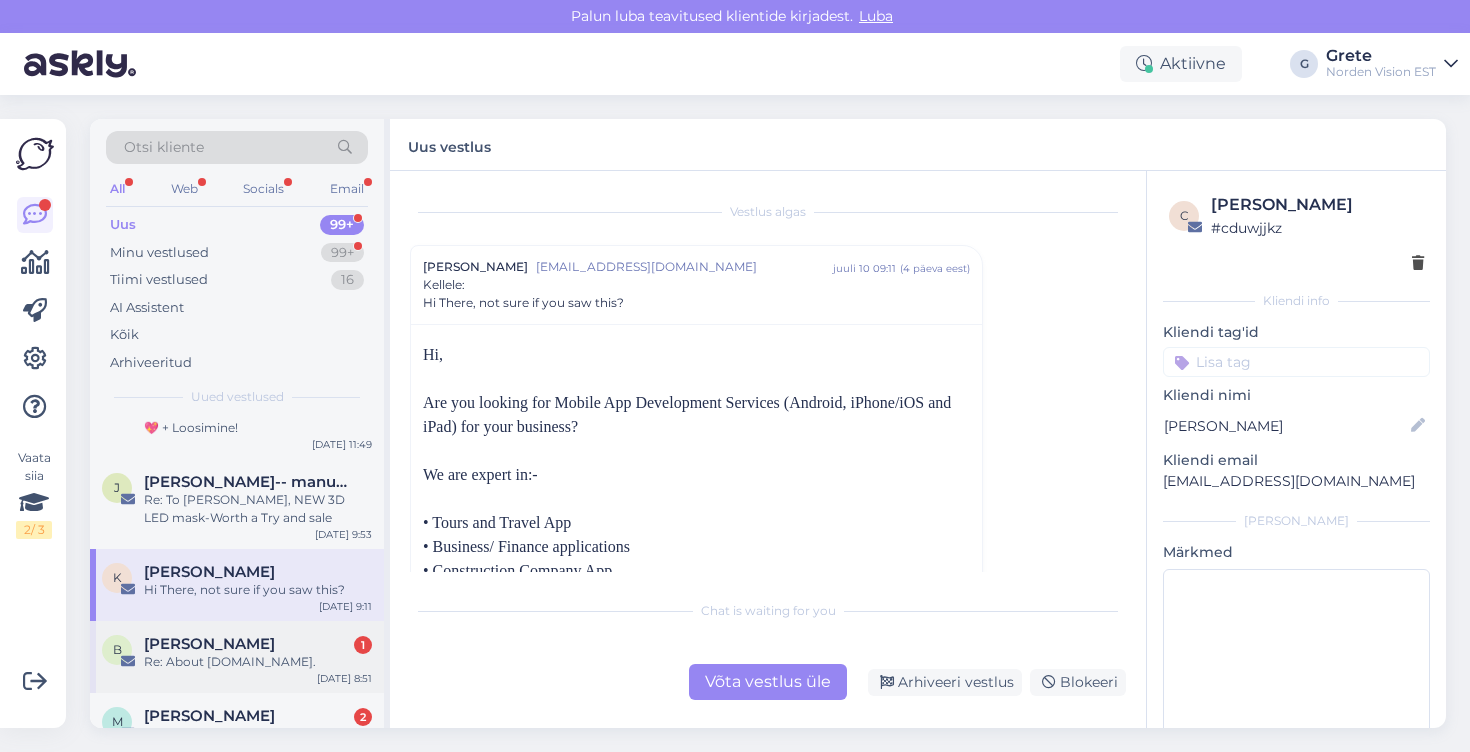 click on "Re: About [DOMAIN_NAME]." at bounding box center (258, 662) 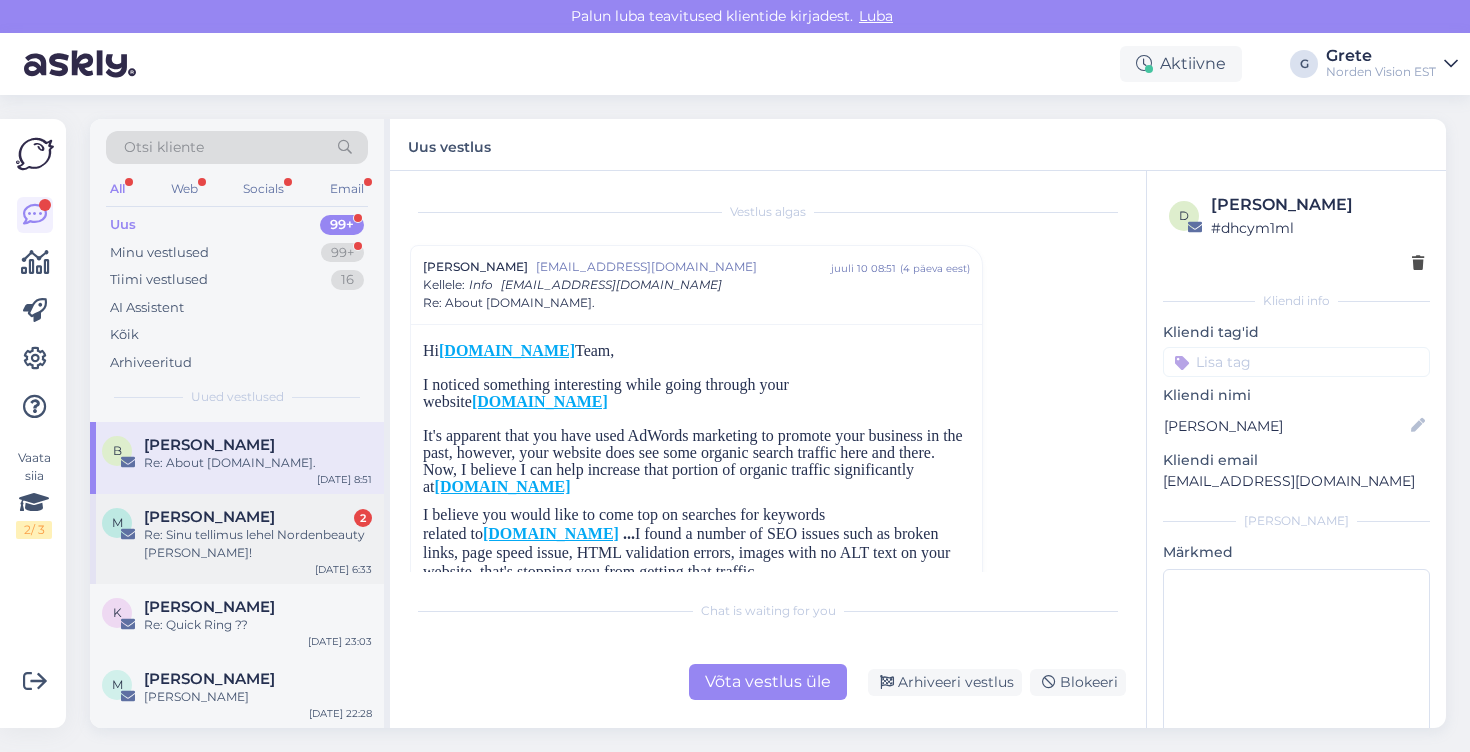 click on "M [PERSON_NAME] 2 Re: Sinu tellimus lehel Nordenbeauty [PERSON_NAME]! [DATE] 6:33" at bounding box center [237, 539] 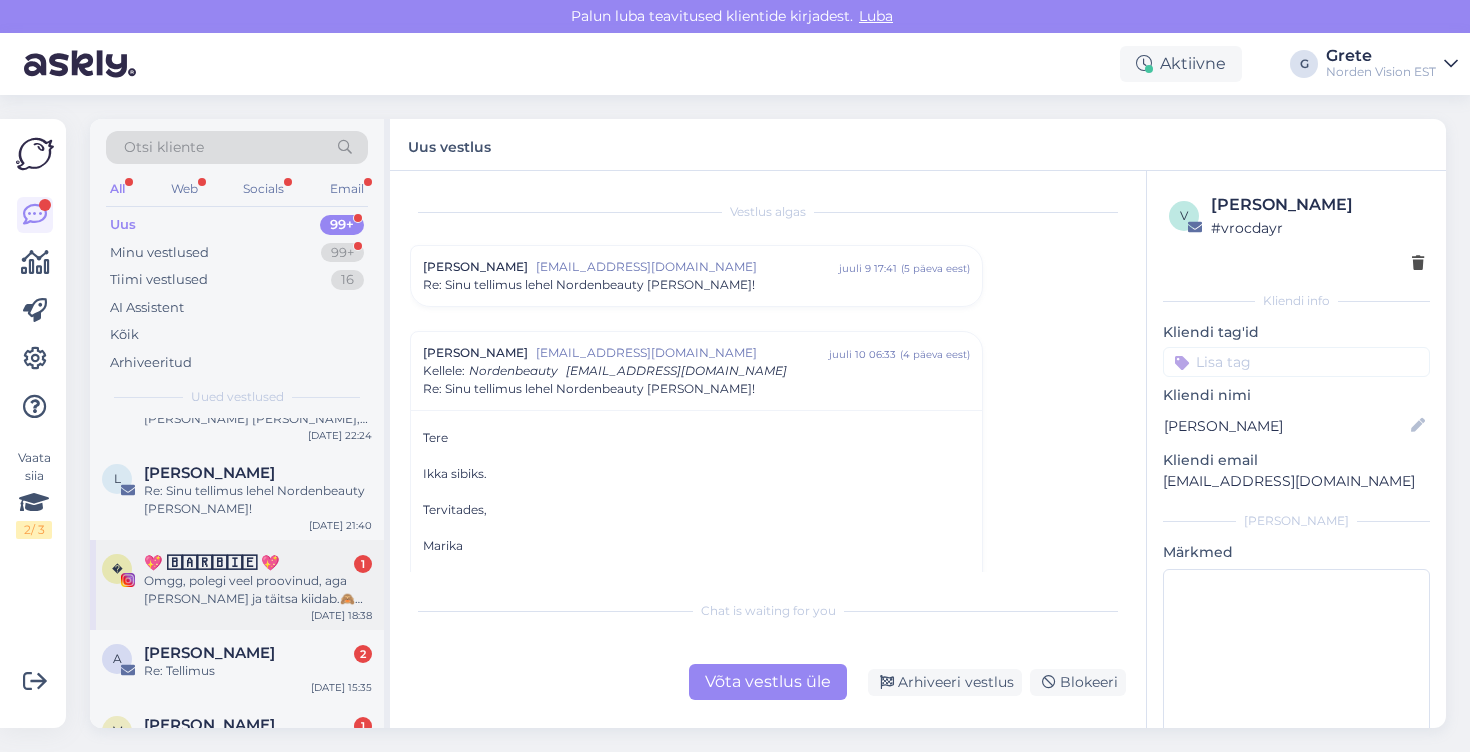 click on "💖 🄱🄰🅁🄱🄸🄴 💖 1" at bounding box center (258, 563) 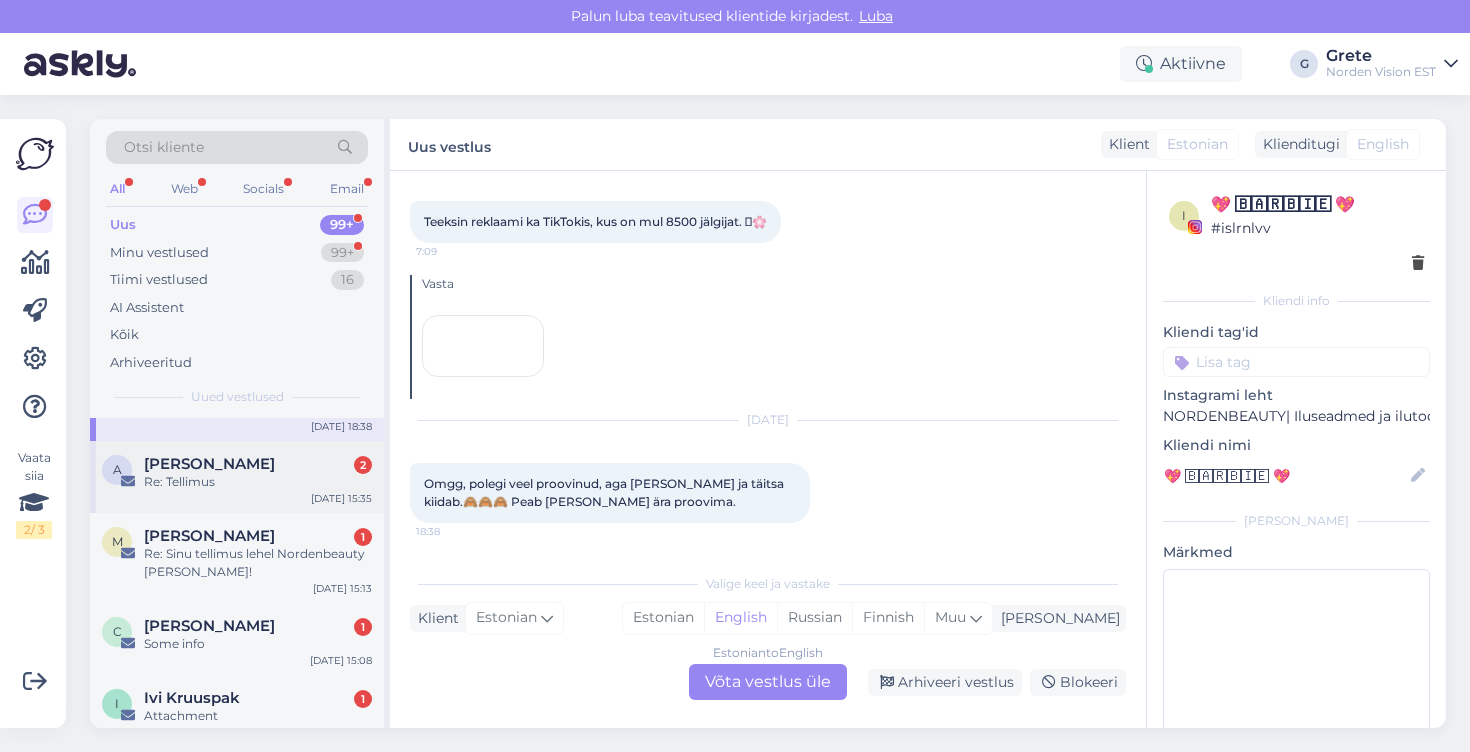 click on "[PERSON_NAME] 2" at bounding box center (258, 464) 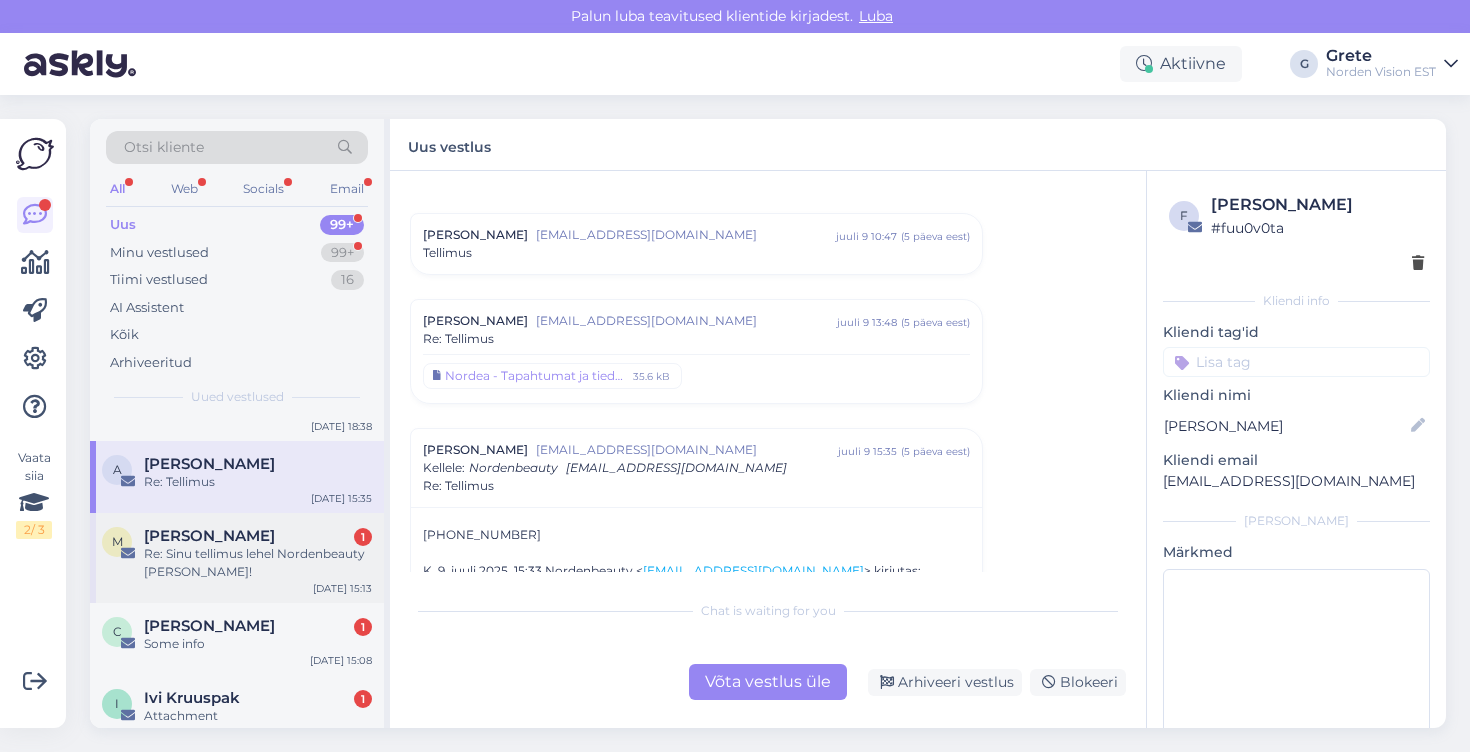 click on "[PERSON_NAME] 1" at bounding box center [258, 536] 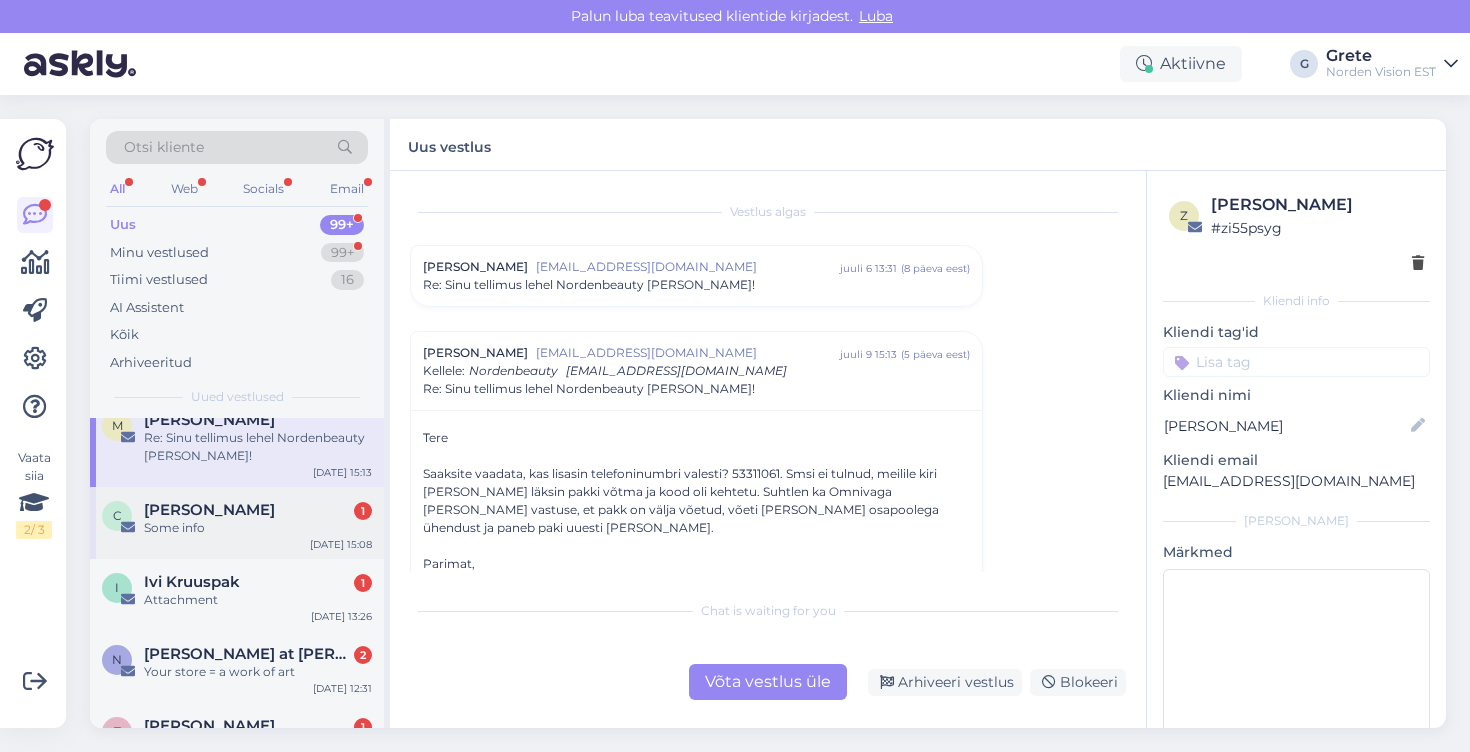 click on "Some info" at bounding box center [258, 528] 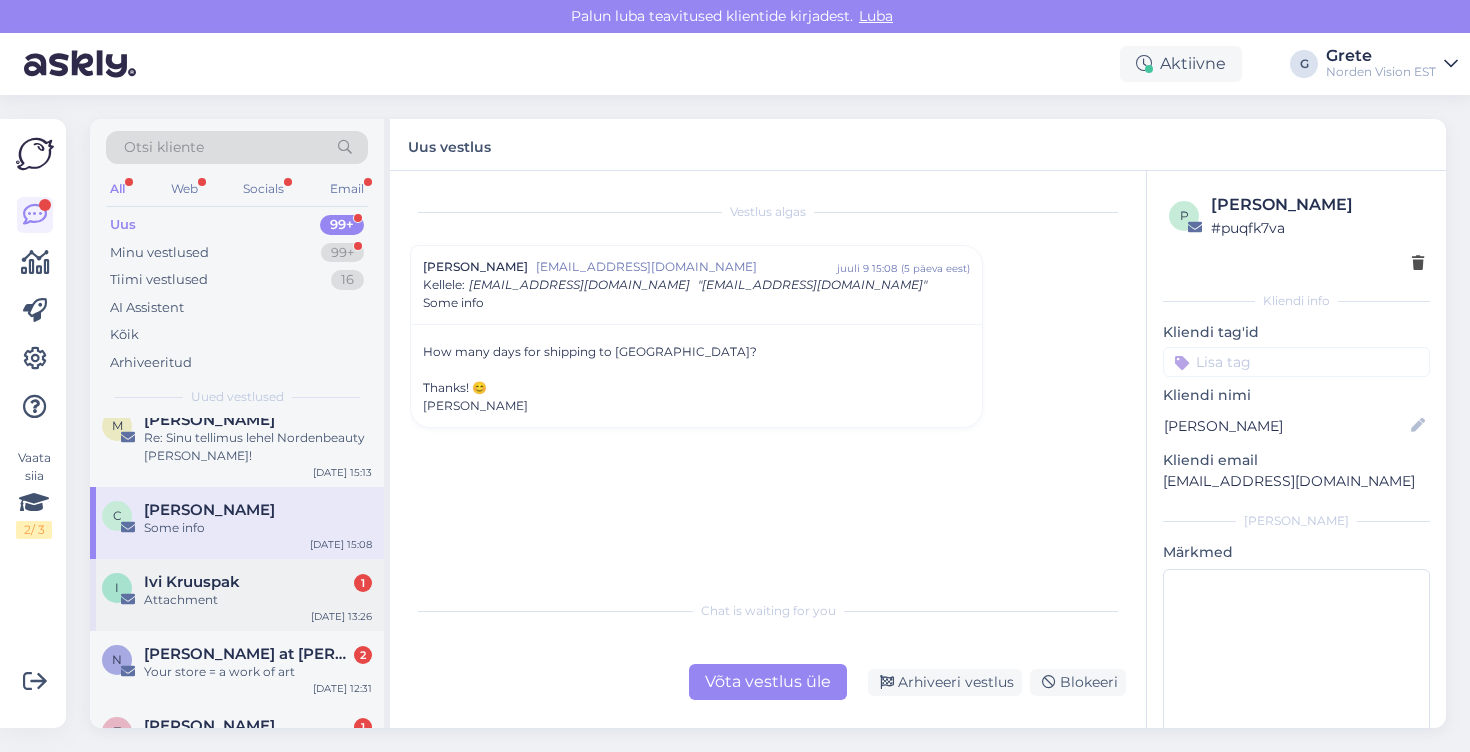 click on "I Ivi Kruuspak 1 Attachment [DATE] 13:26" at bounding box center [237, 595] 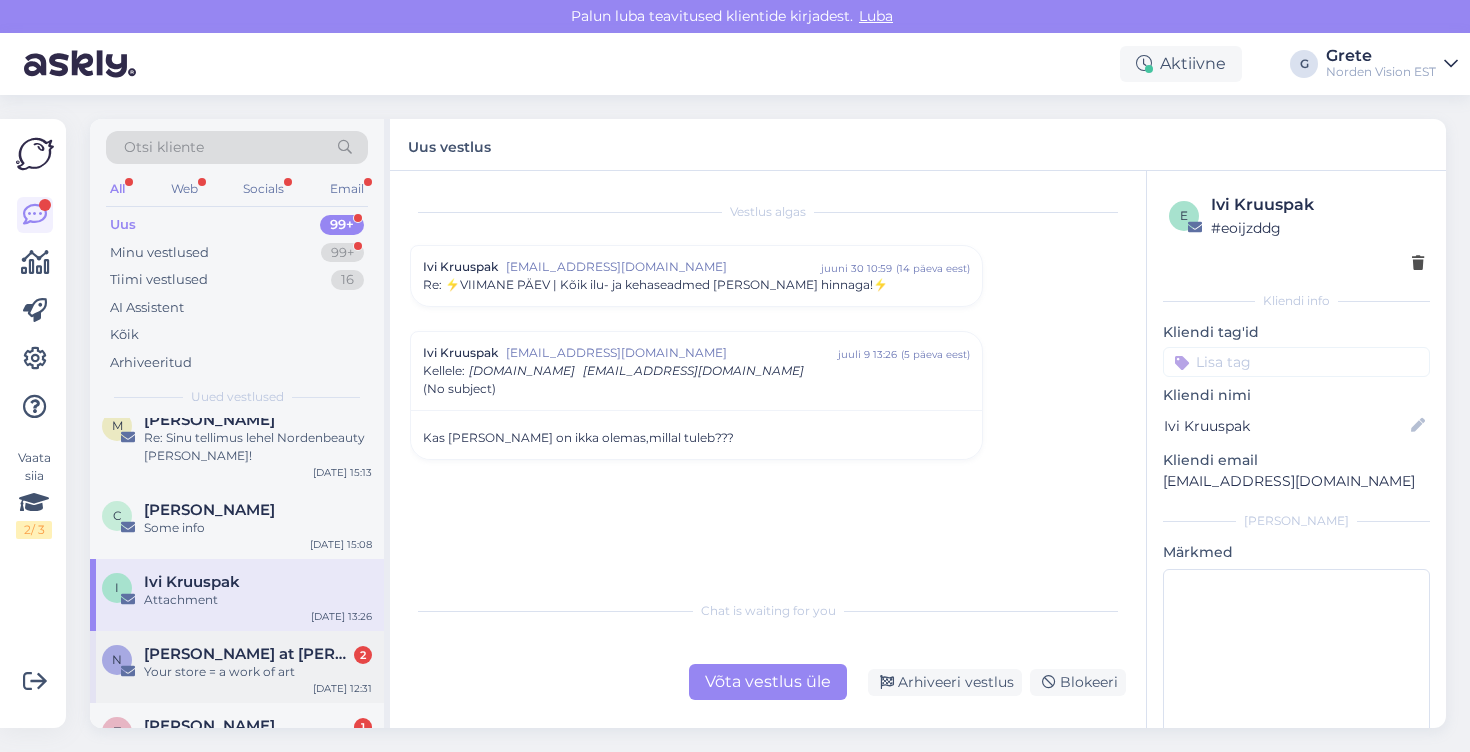 click on "[PERSON_NAME] at [PERSON_NAME] 2" at bounding box center [258, 654] 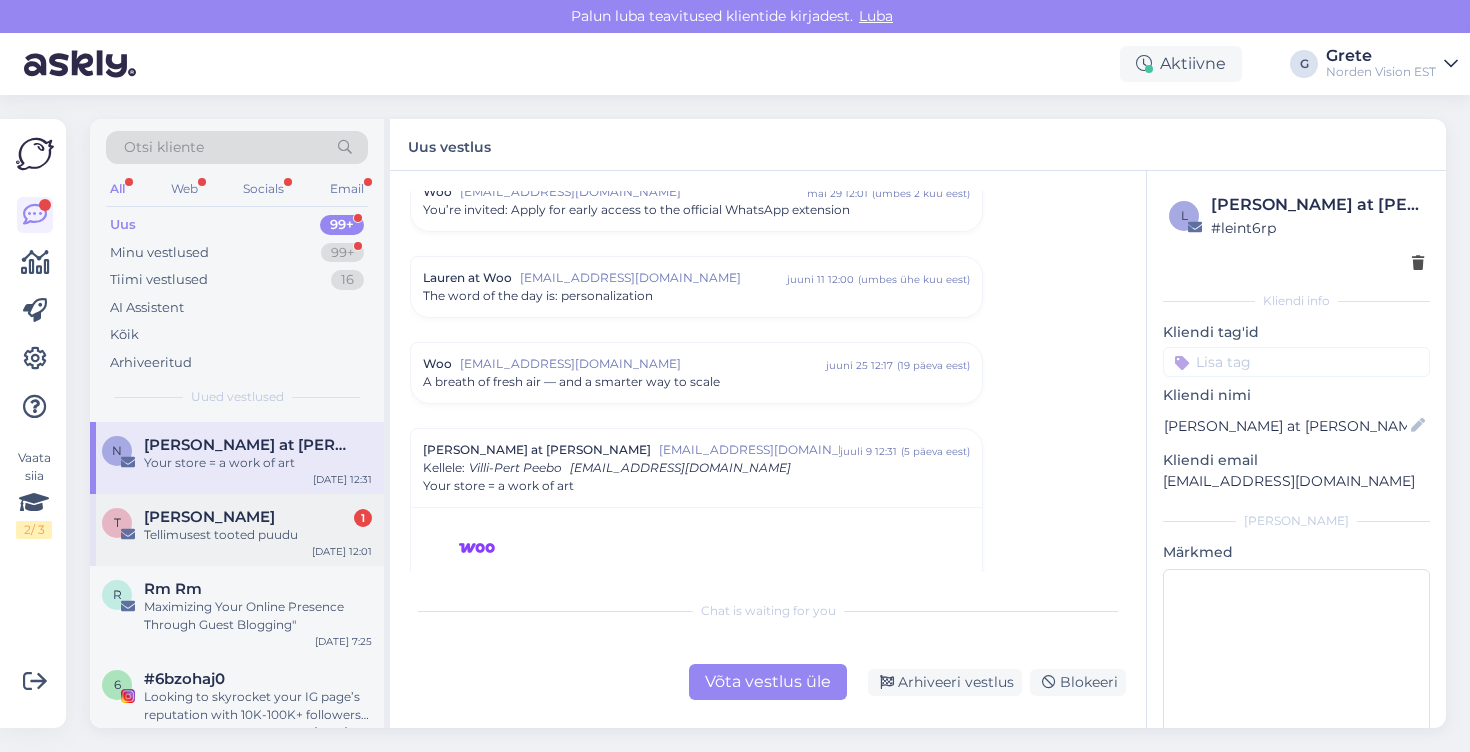 click on "T Tiina Talpsepp 1 Tellimusest tooted puudu [DATE] 12:01" at bounding box center (237, 530) 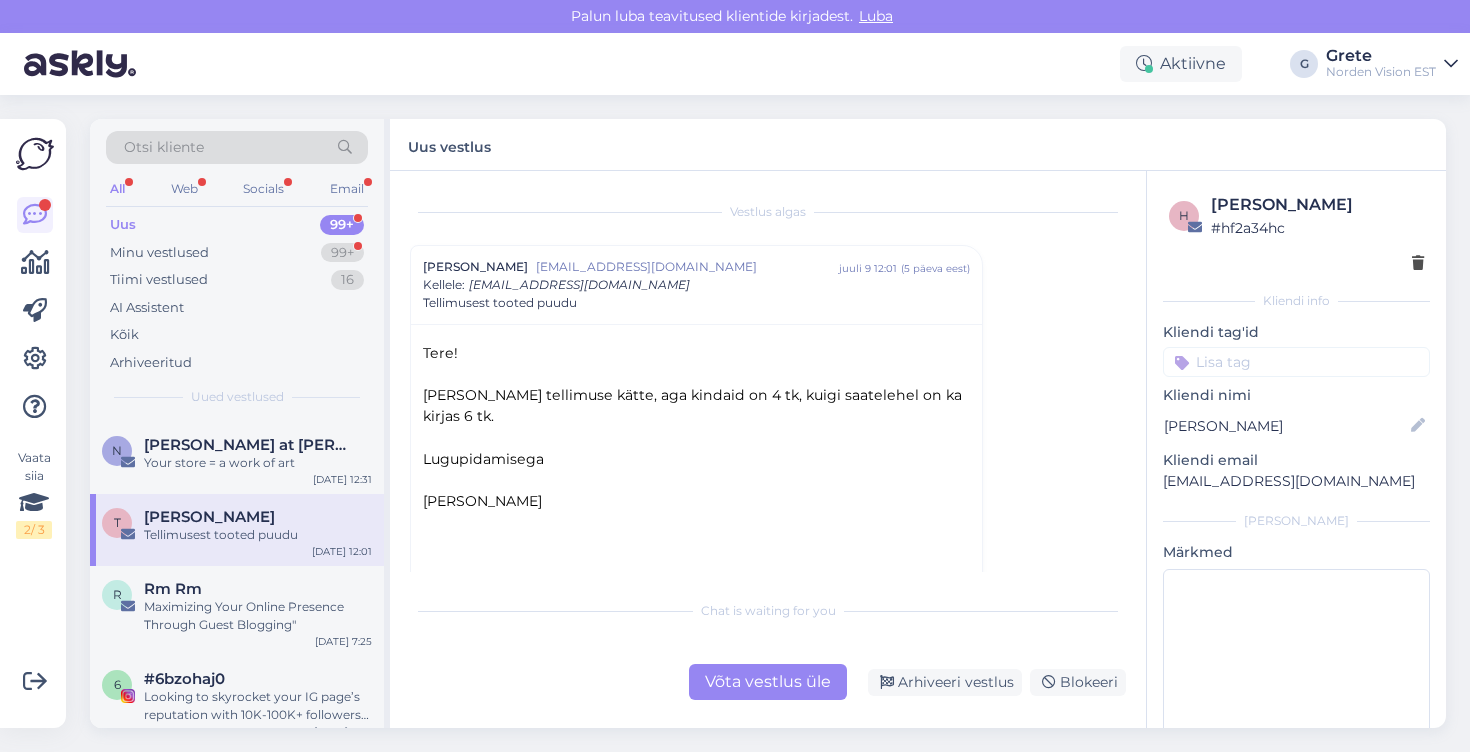 click on "T Tiina Talpsepp Tellimusest tooted puudu [DATE] 12:01" at bounding box center (237, 530) 